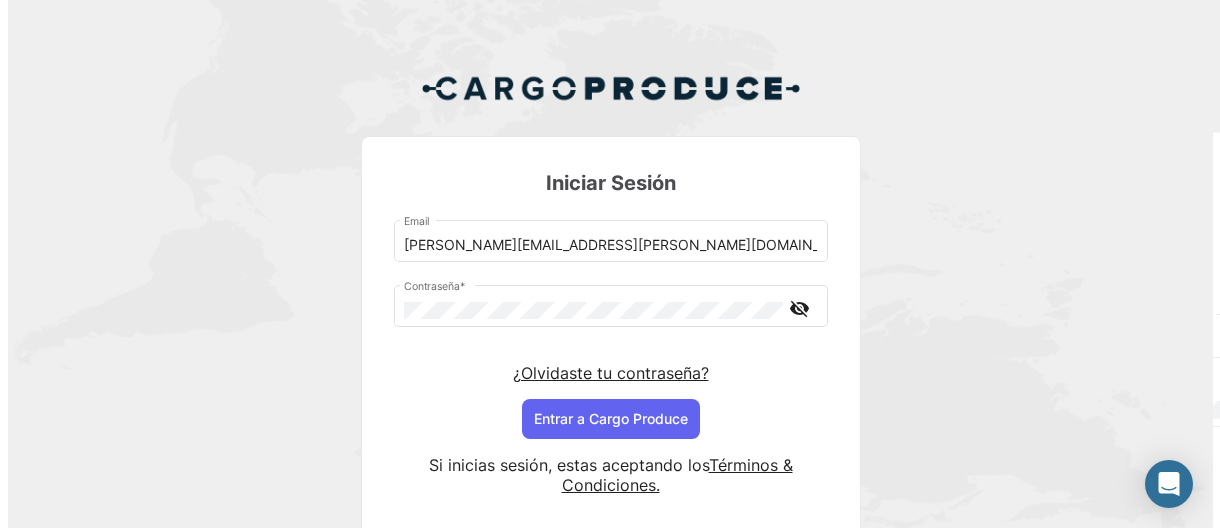 scroll, scrollTop: 0, scrollLeft: 0, axis: both 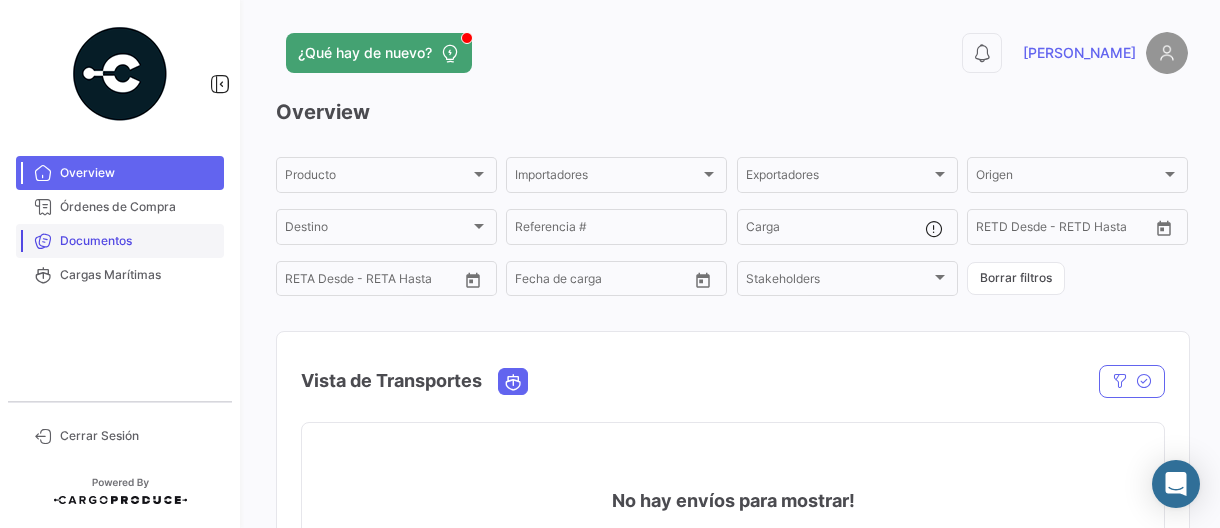 click on "Documentos" at bounding box center [138, 241] 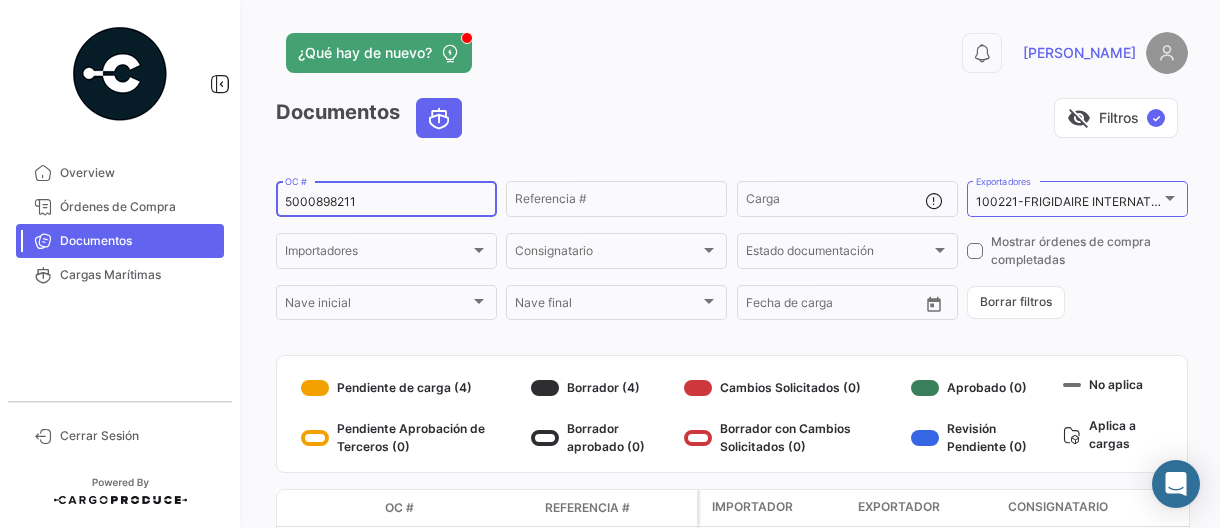 click on "5000898211" at bounding box center (386, 202) 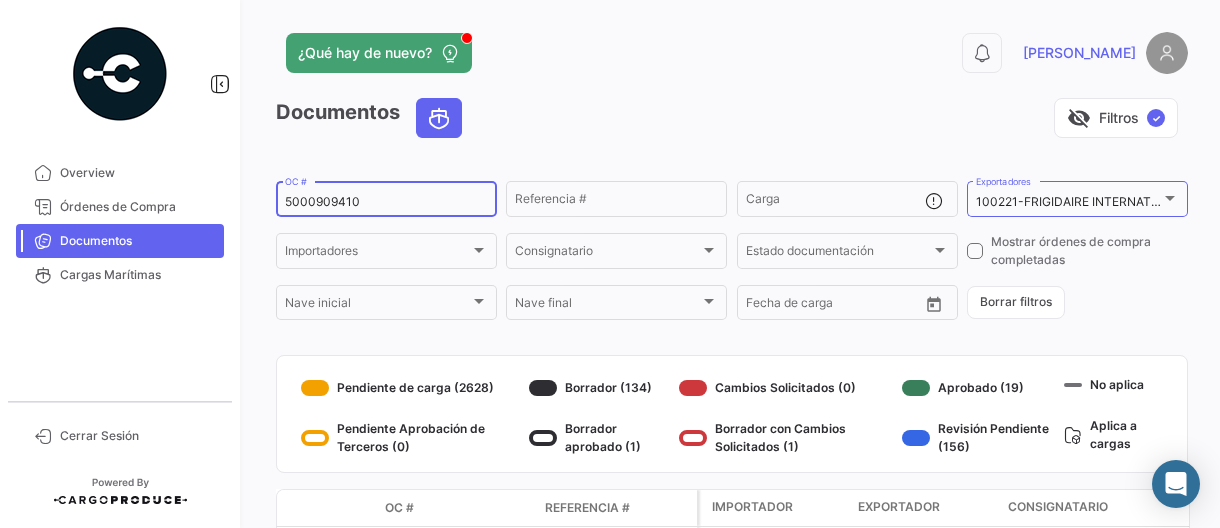 type on "5000909410" 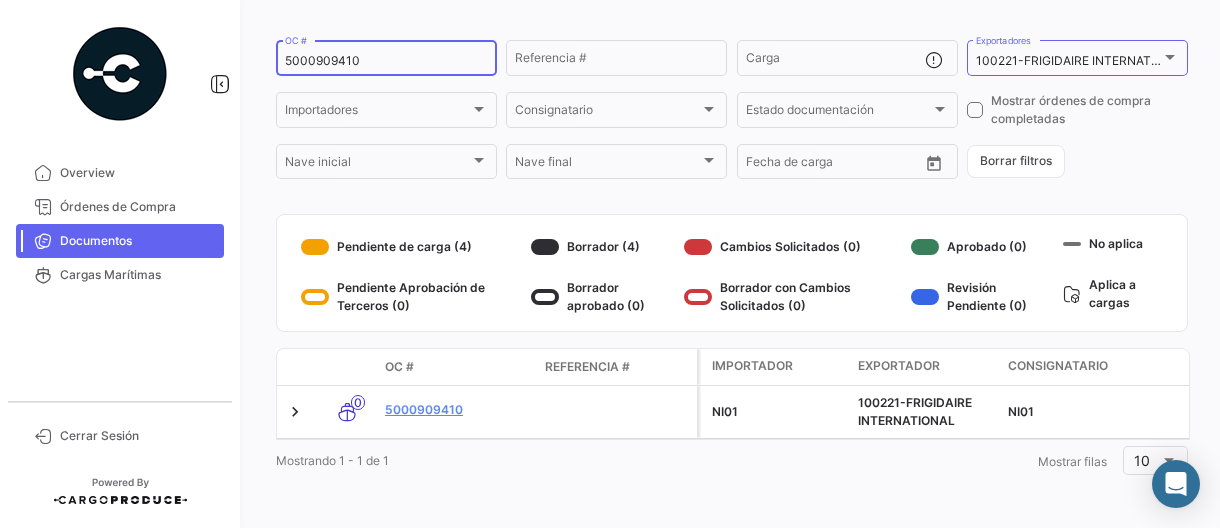 scroll, scrollTop: 156, scrollLeft: 0, axis: vertical 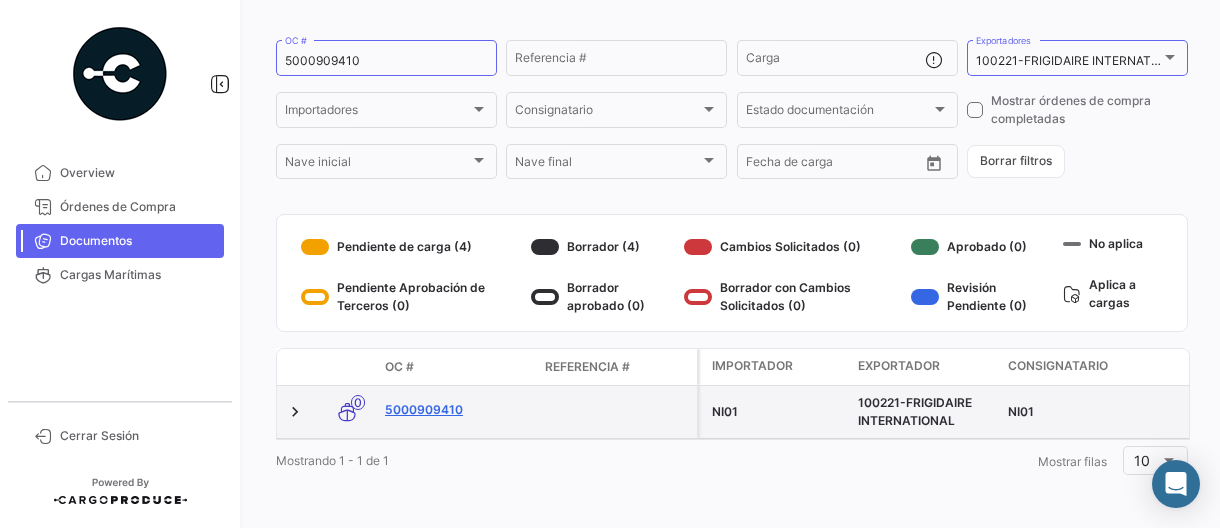 click on "5000909410" 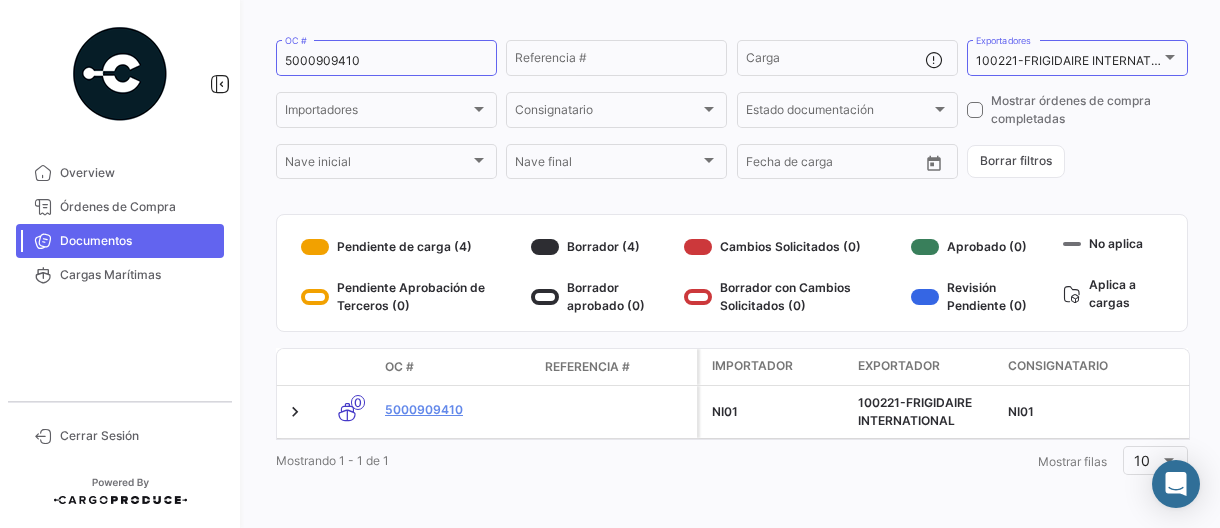 scroll, scrollTop: 0, scrollLeft: 0, axis: both 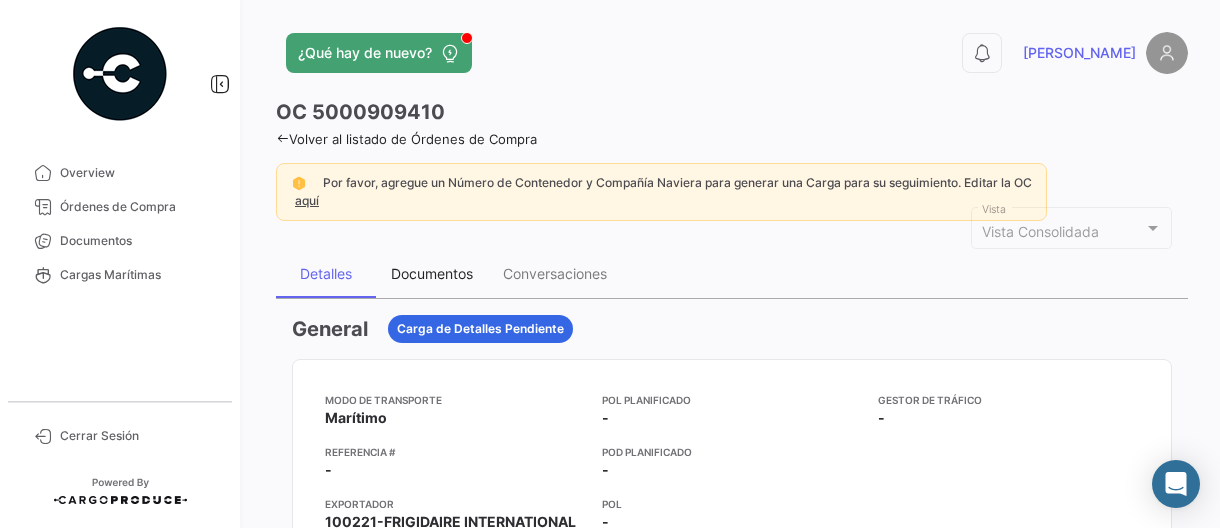drag, startPoint x: 418, startPoint y: 277, endPoint x: 467, endPoint y: 284, distance: 49.497475 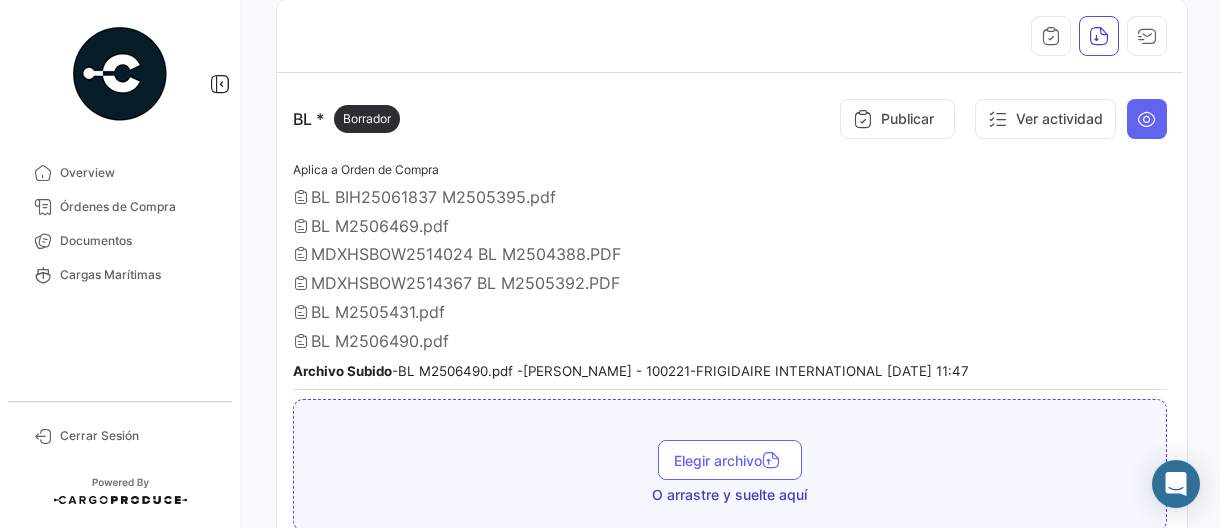 scroll, scrollTop: 400, scrollLeft: 0, axis: vertical 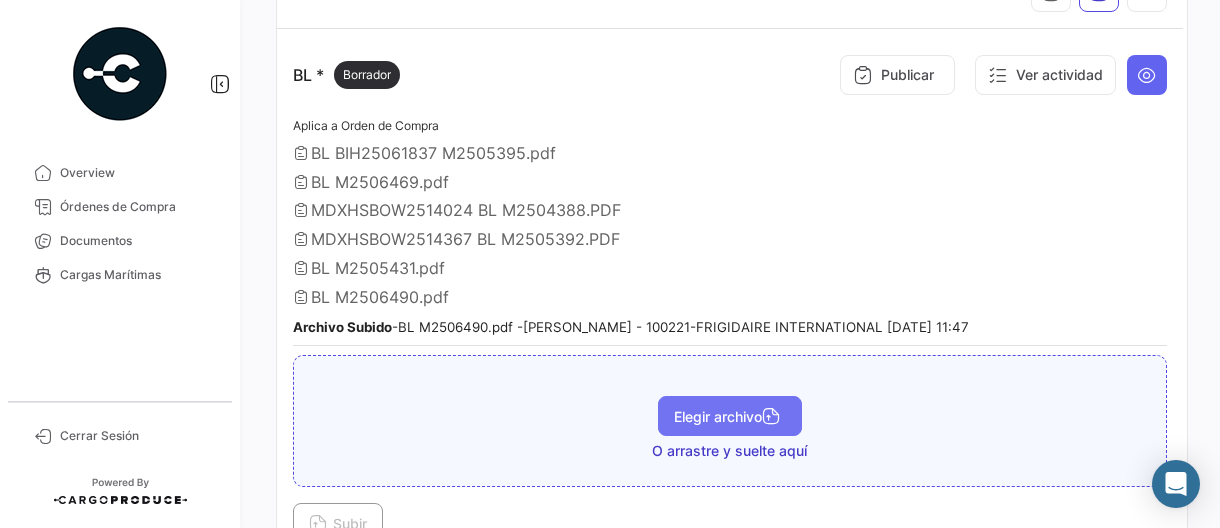 click on "Elegir archivo" at bounding box center [730, 416] 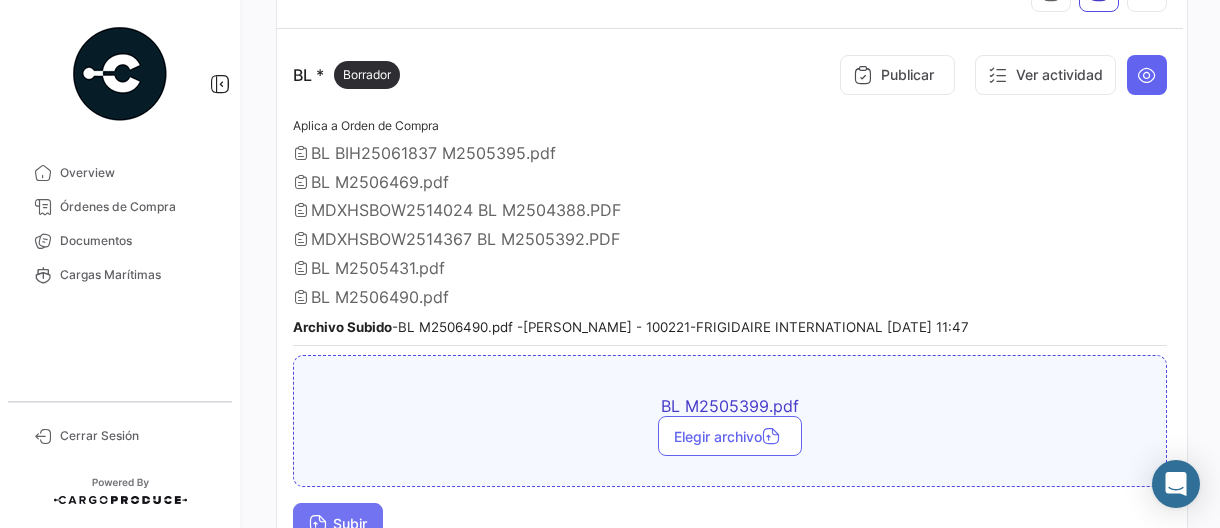 click on "Subir" at bounding box center (338, 523) 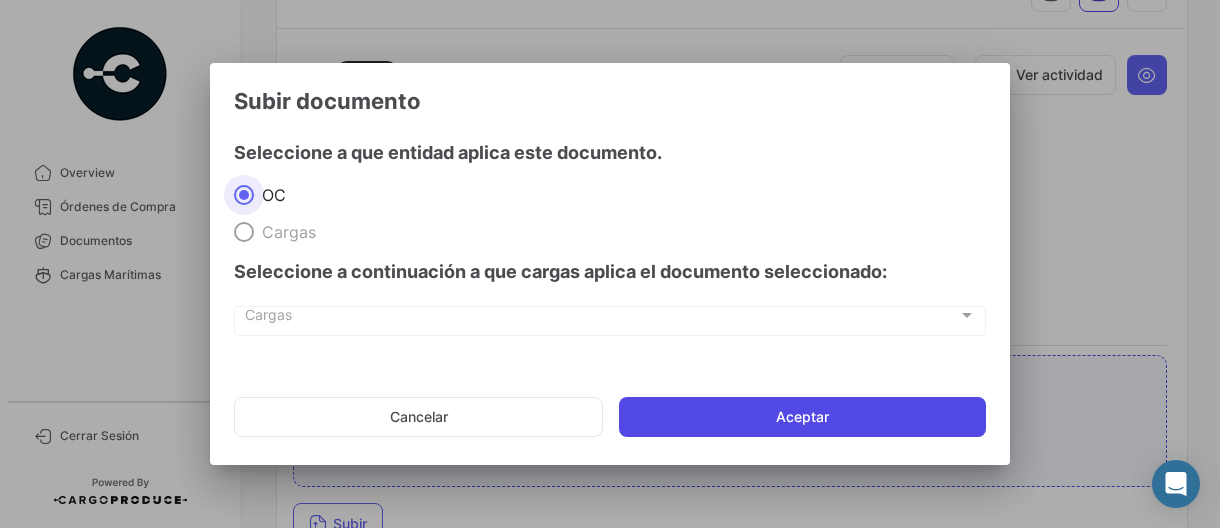 click on "Aceptar" 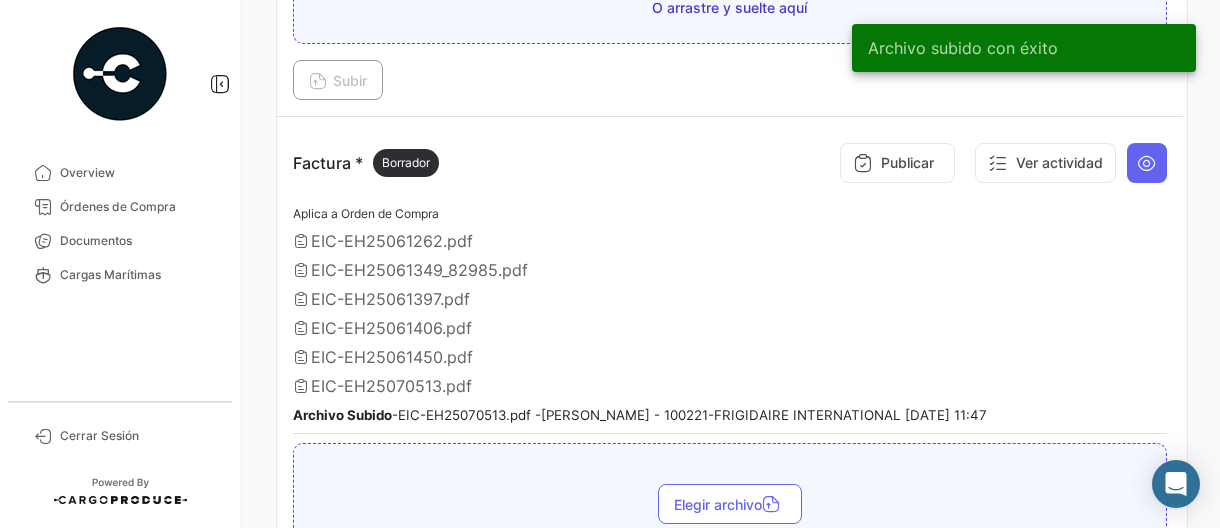 scroll, scrollTop: 1205, scrollLeft: 0, axis: vertical 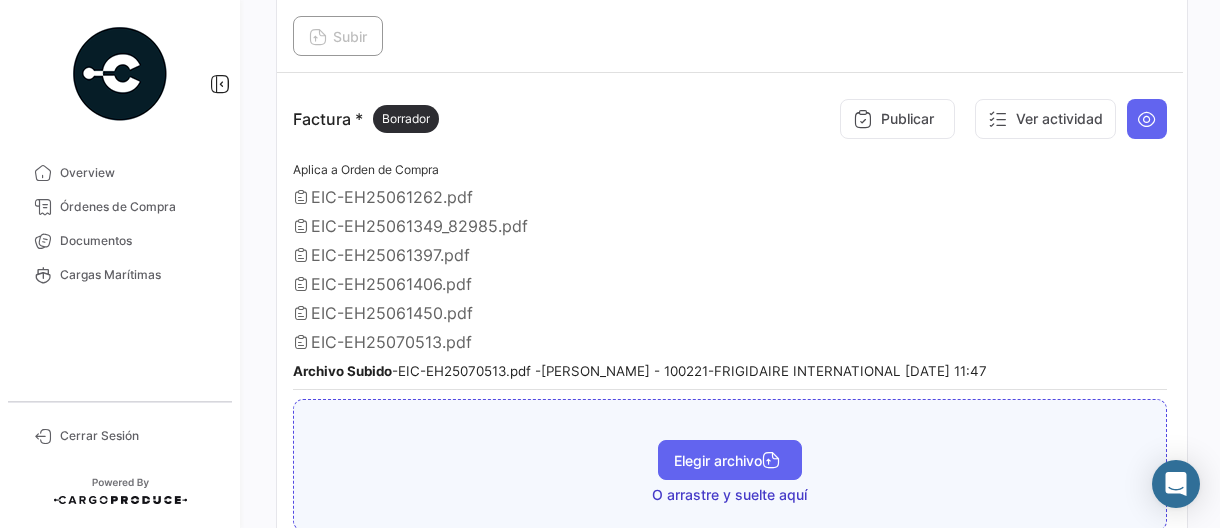 click on "Elegir archivo" at bounding box center [730, 460] 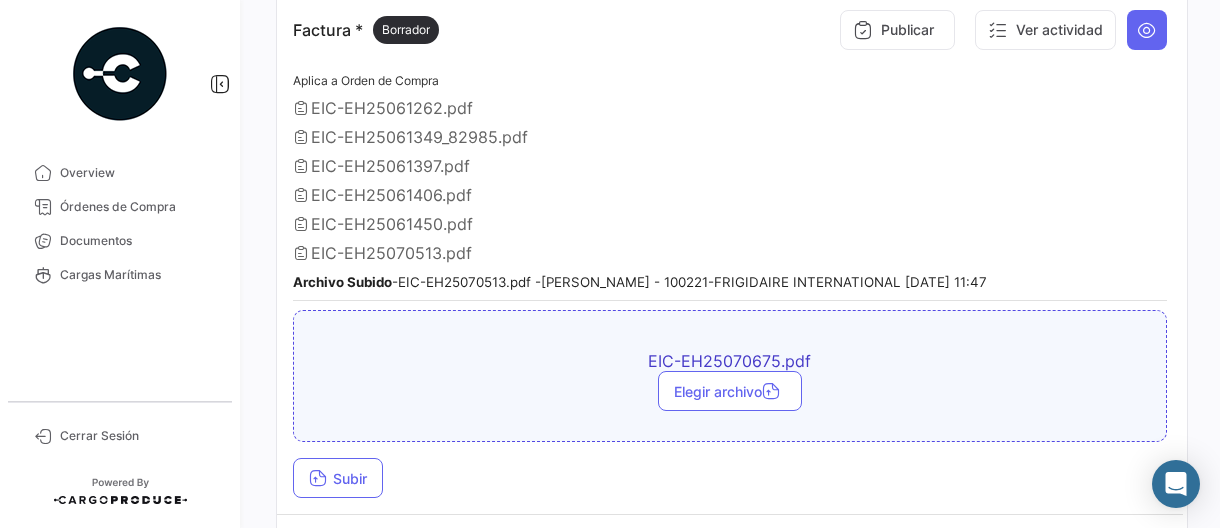 scroll, scrollTop: 1405, scrollLeft: 0, axis: vertical 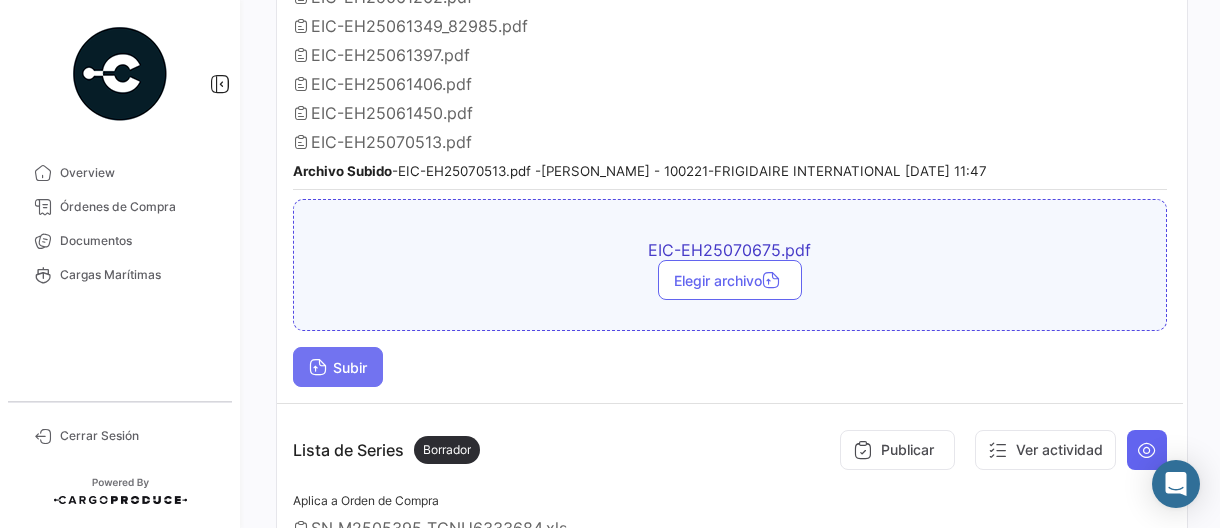 click on "Subir" at bounding box center (338, 367) 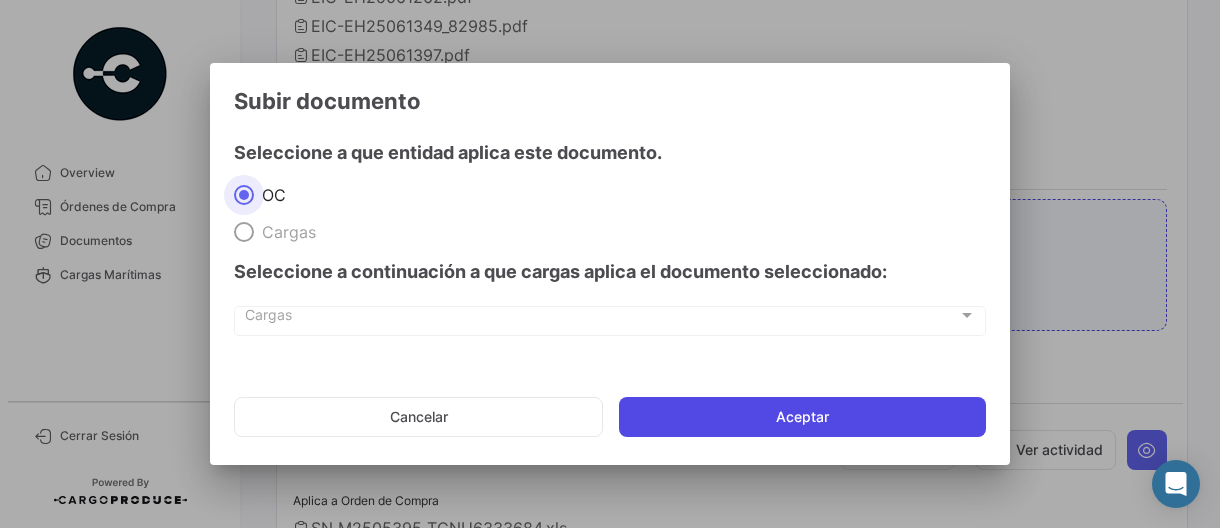 click on "Aceptar" 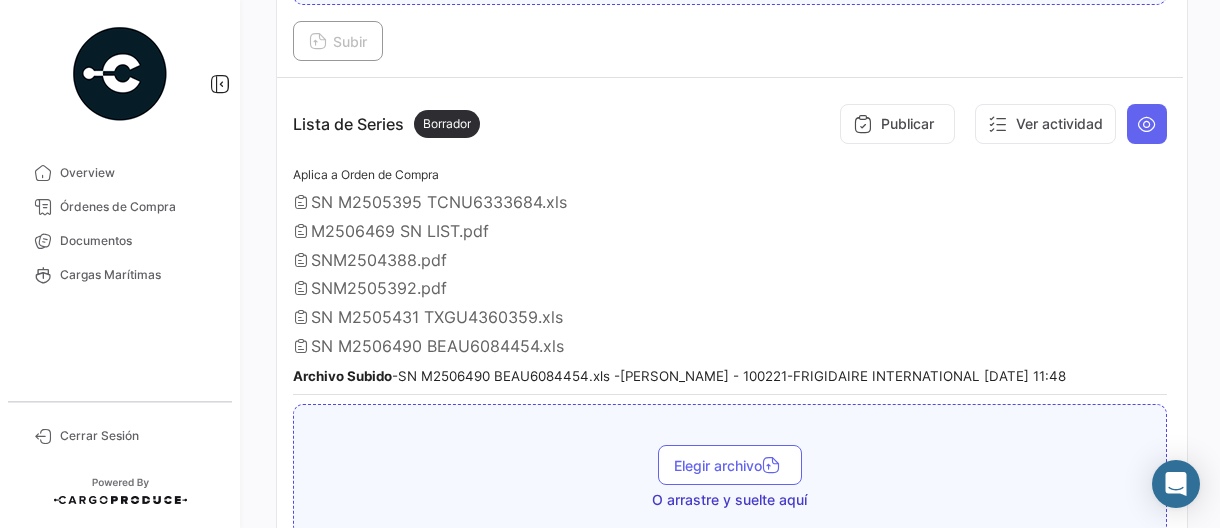 scroll, scrollTop: 1805, scrollLeft: 0, axis: vertical 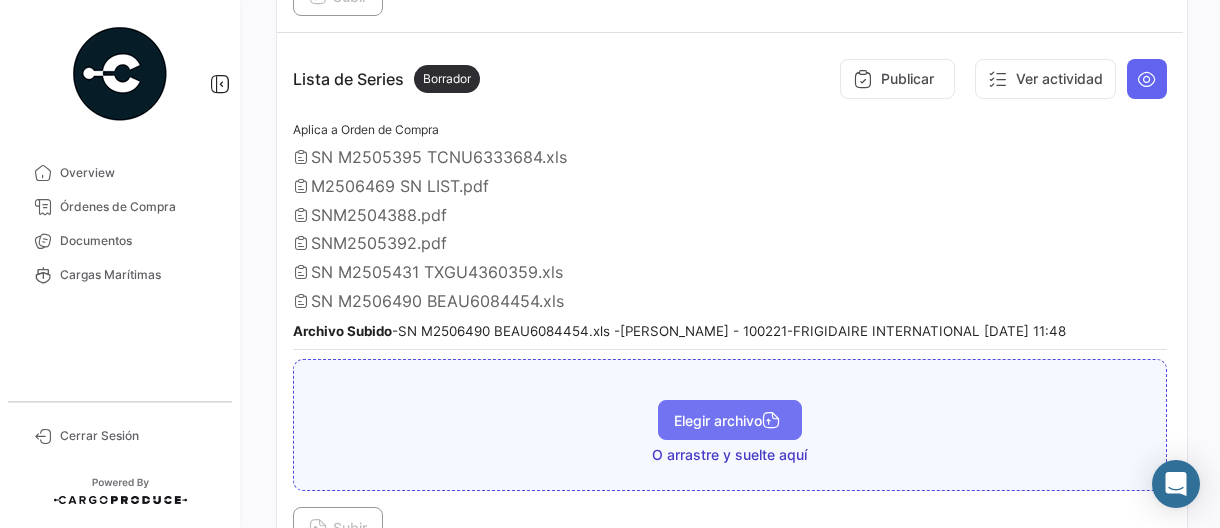 click on "Elegir archivo" at bounding box center [730, 420] 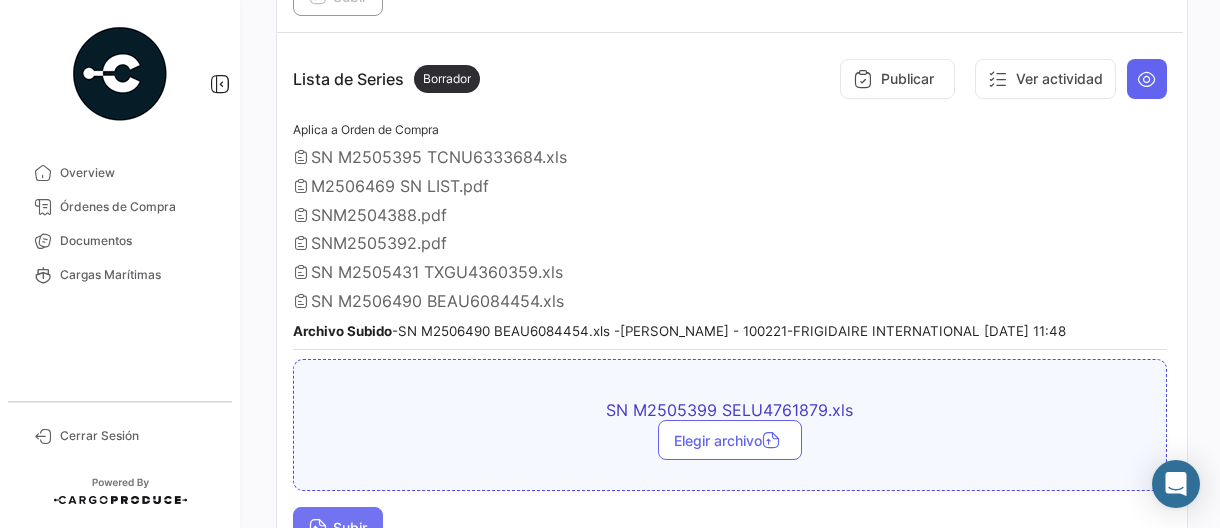 click on "Subir" at bounding box center (338, 527) 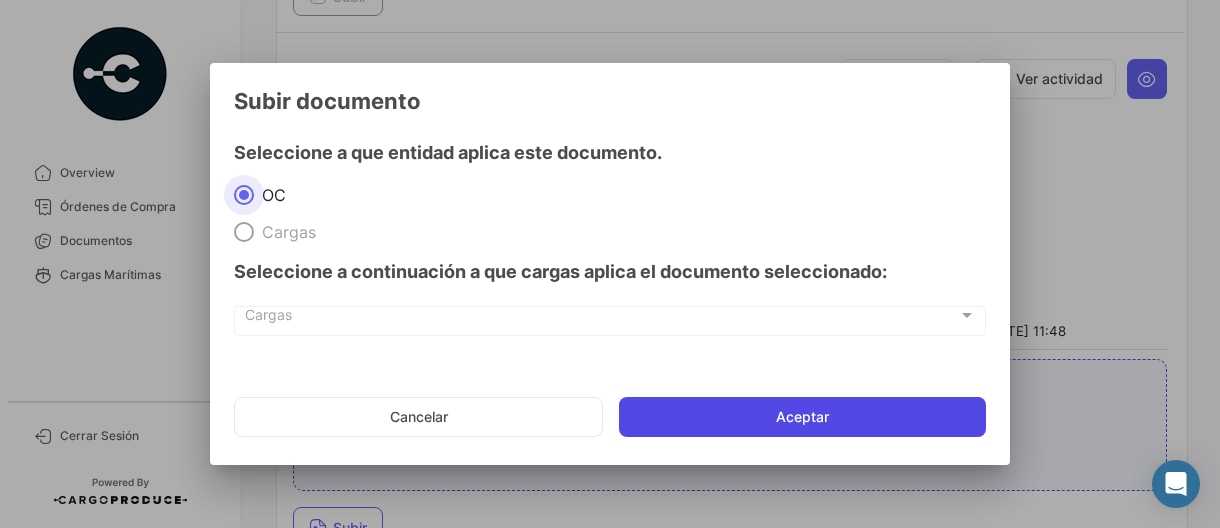 click on "Aceptar" 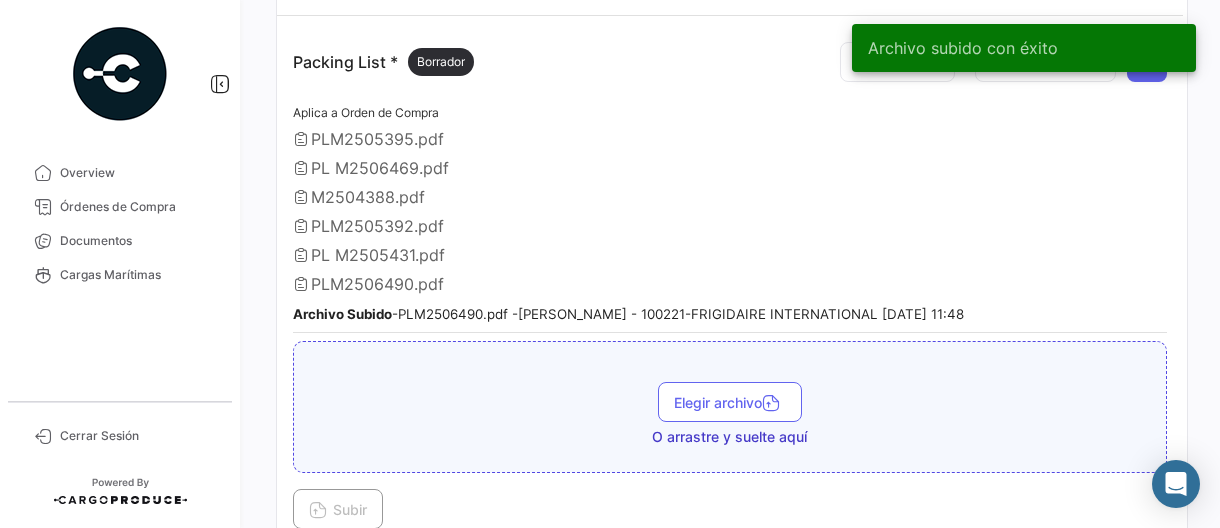 scroll, scrollTop: 2493, scrollLeft: 0, axis: vertical 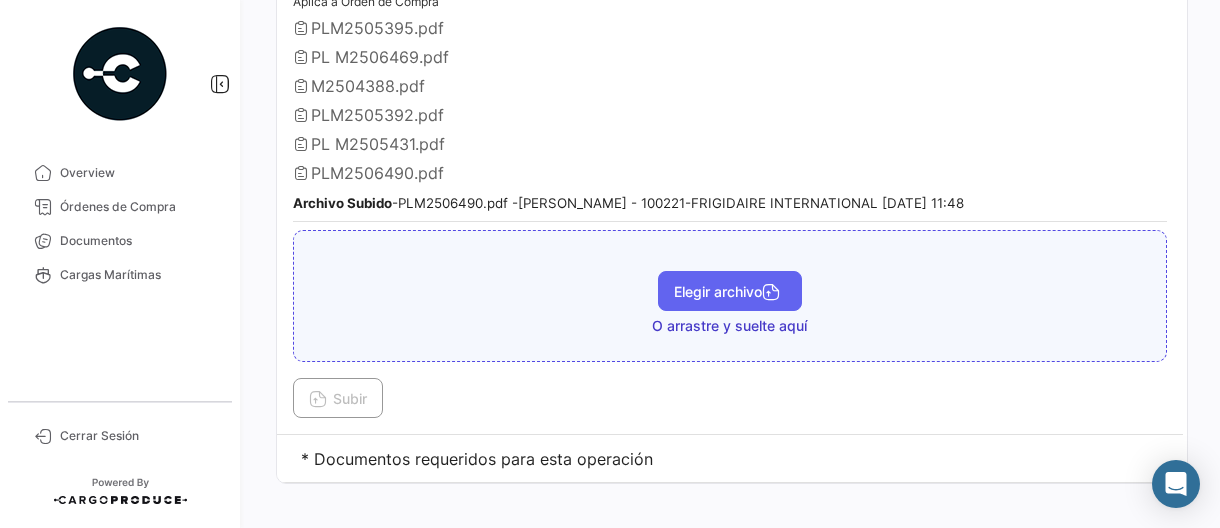click on "Elegir archivo" at bounding box center (730, 291) 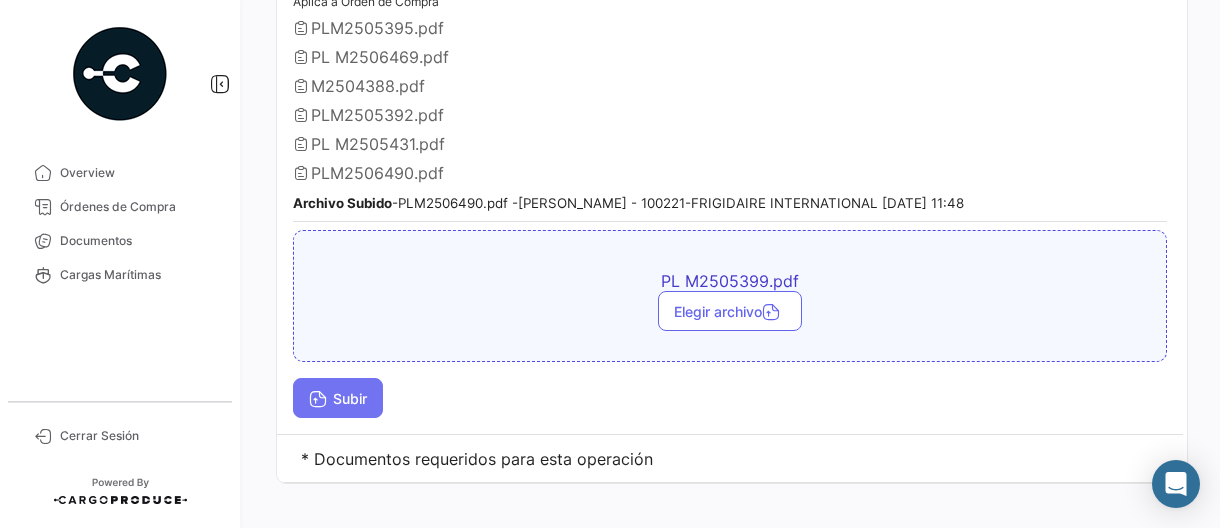 click at bounding box center [318, 401] 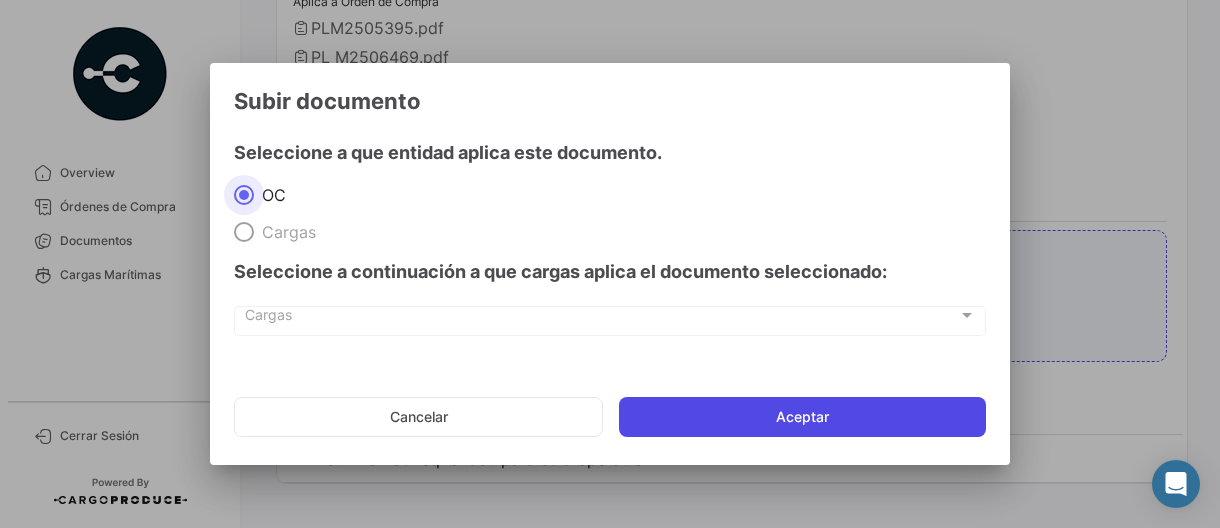 click on "Aceptar" 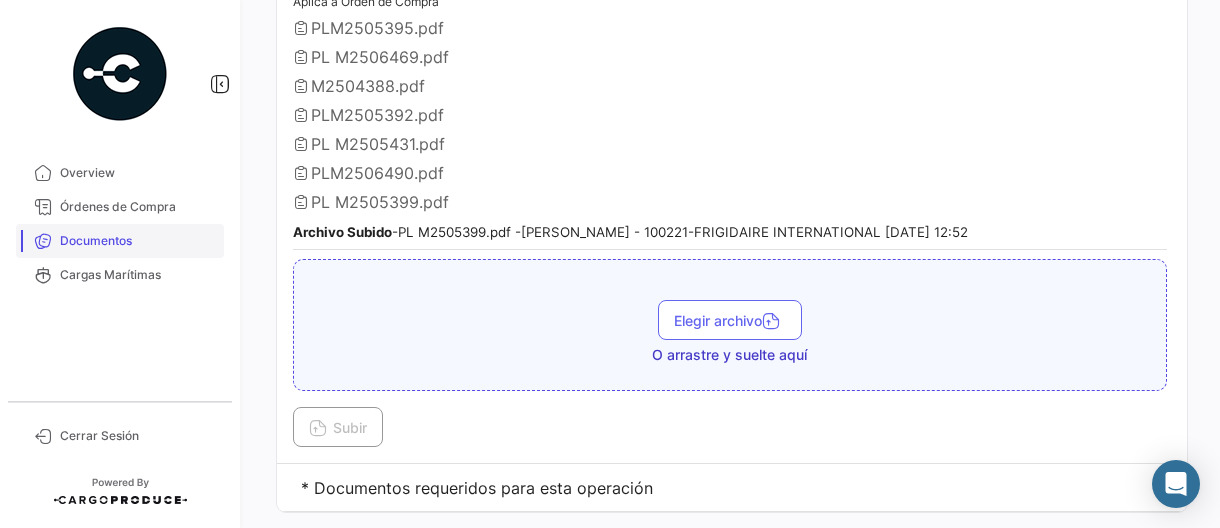 click on "Documentos" at bounding box center (138, 241) 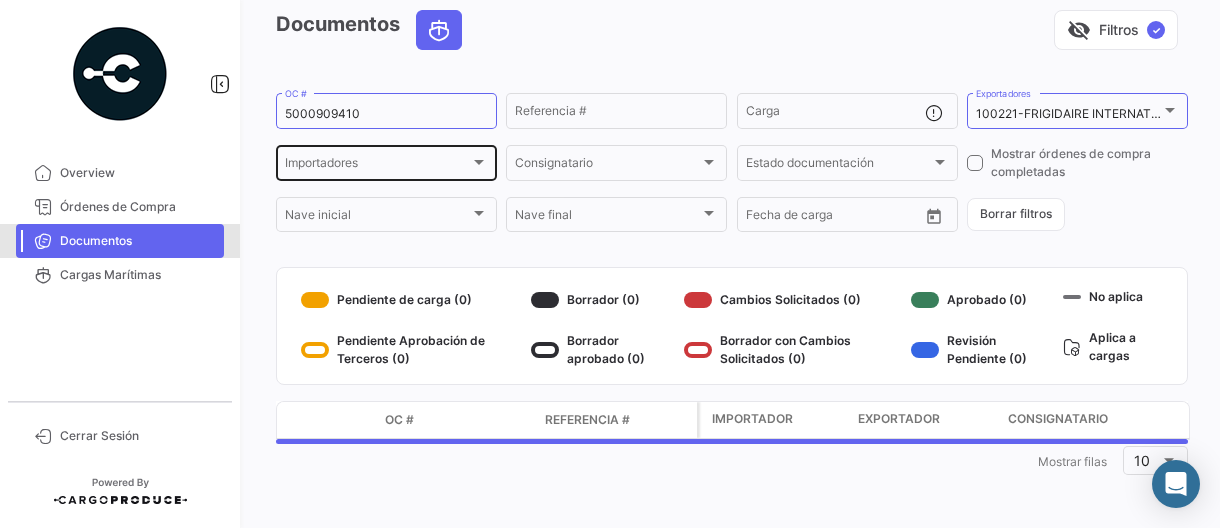 scroll, scrollTop: 0, scrollLeft: 0, axis: both 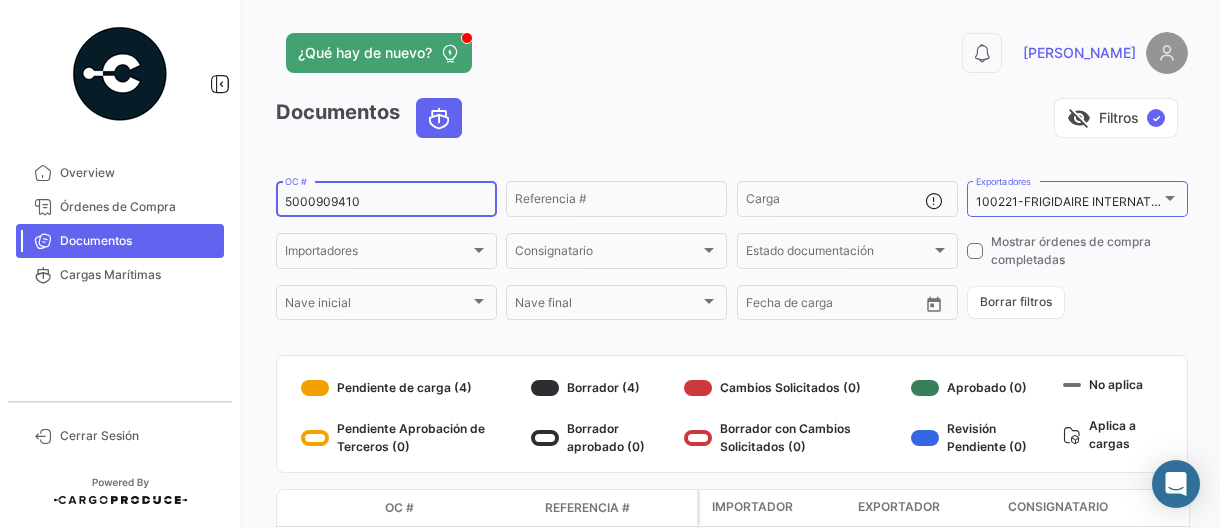 click on "5000909410" at bounding box center (386, 202) 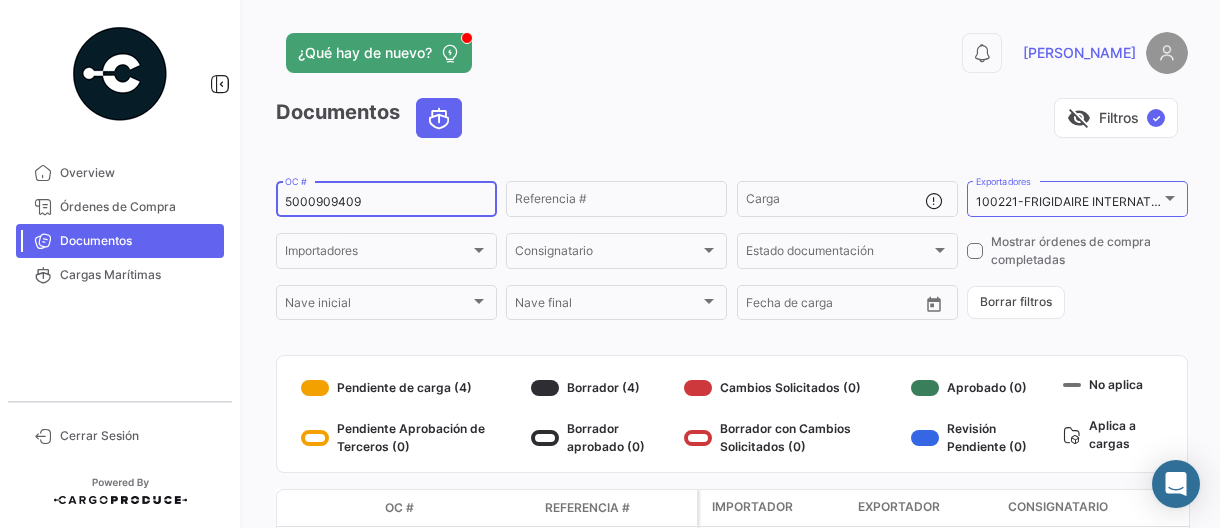 type on "5000909409" 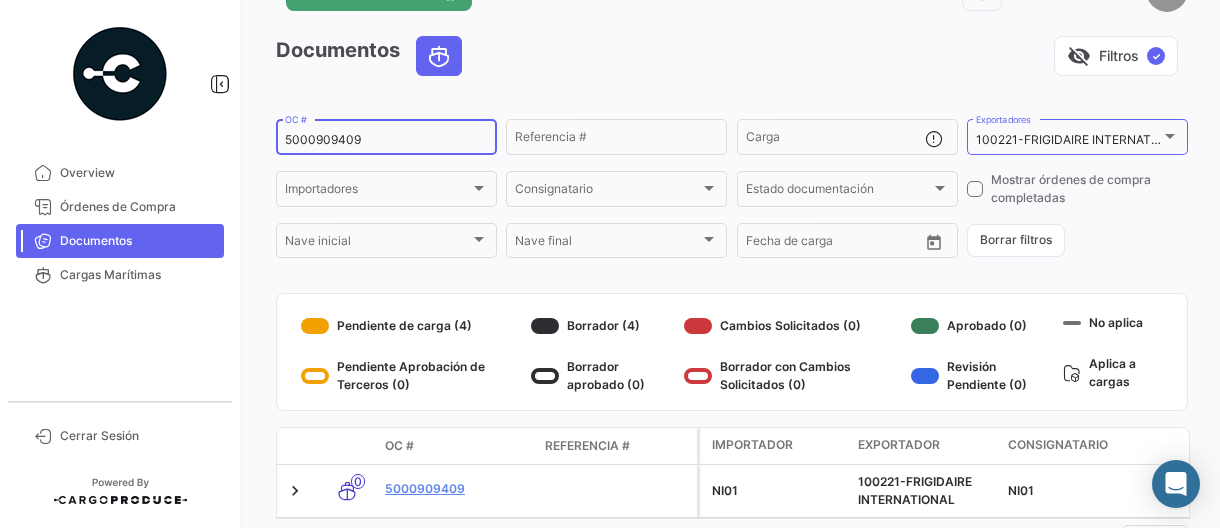 scroll, scrollTop: 156, scrollLeft: 0, axis: vertical 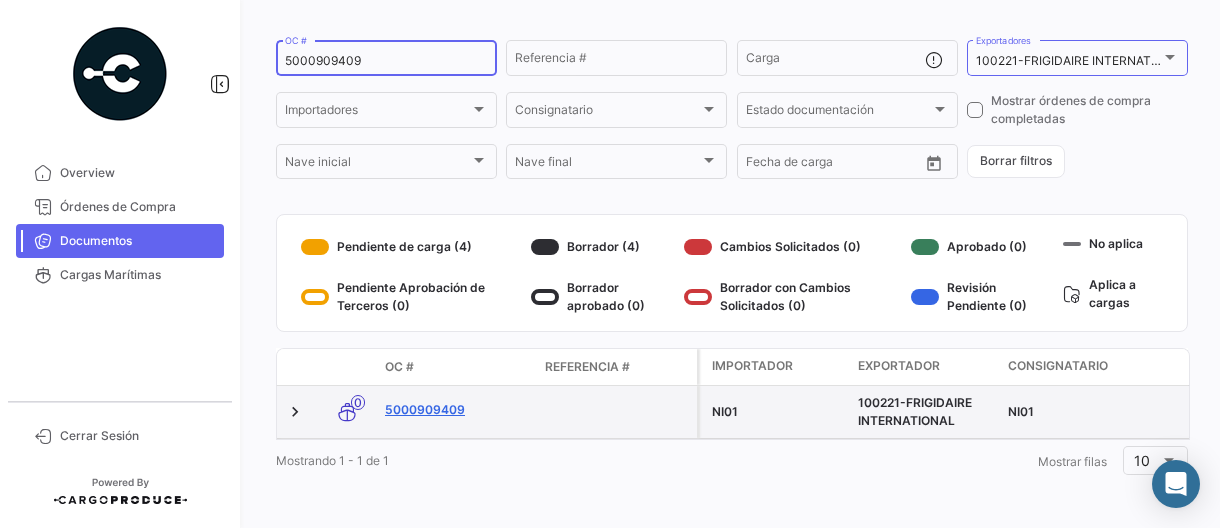 click on "5000909409" 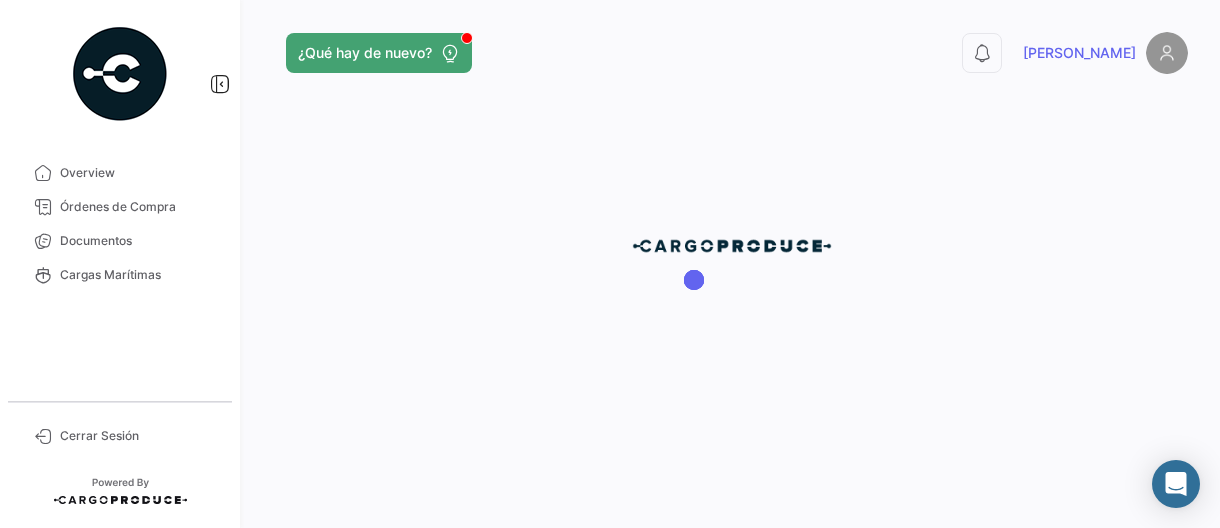 scroll, scrollTop: 0, scrollLeft: 0, axis: both 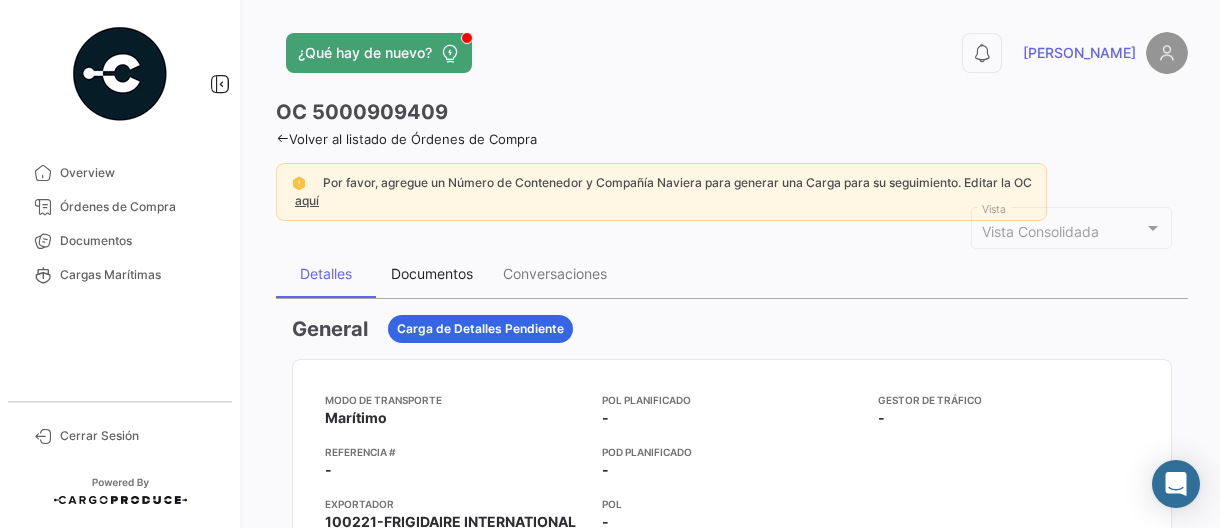 click on "Documentos" at bounding box center [432, 273] 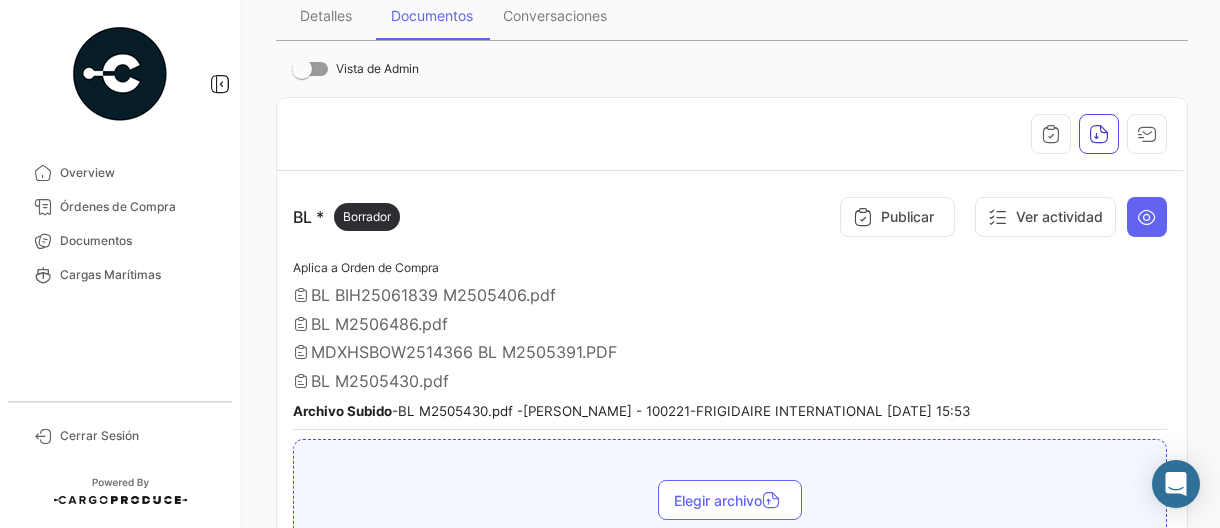 scroll, scrollTop: 300, scrollLeft: 0, axis: vertical 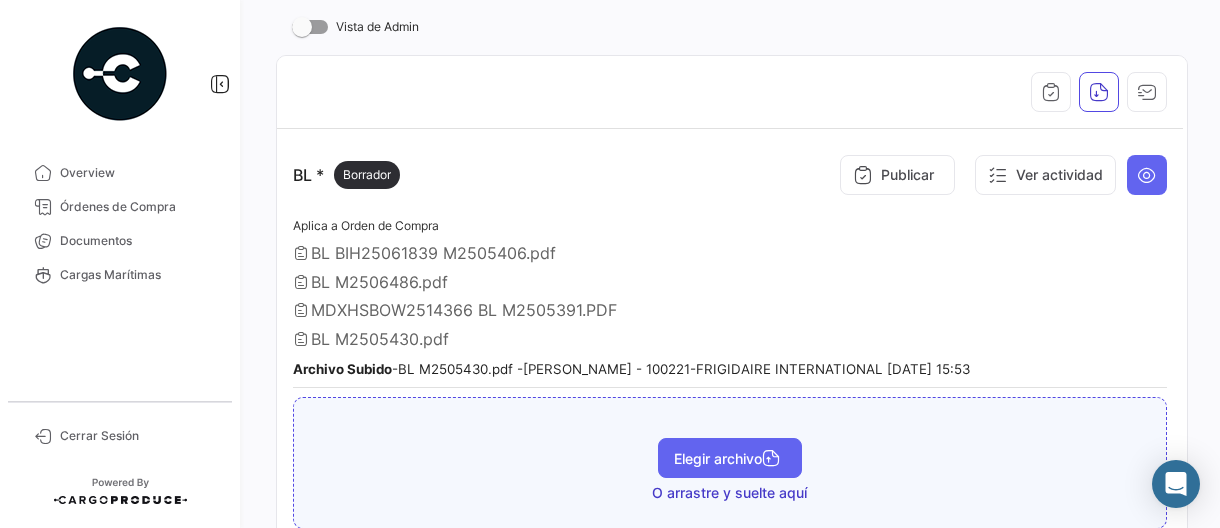 click on "Elegir archivo" at bounding box center (730, 458) 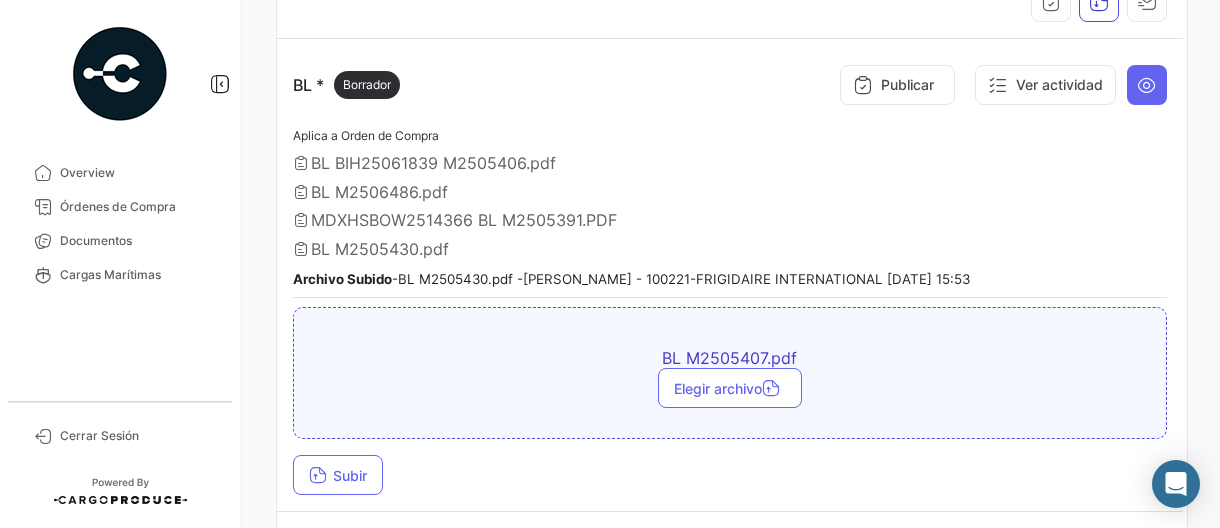scroll, scrollTop: 500, scrollLeft: 0, axis: vertical 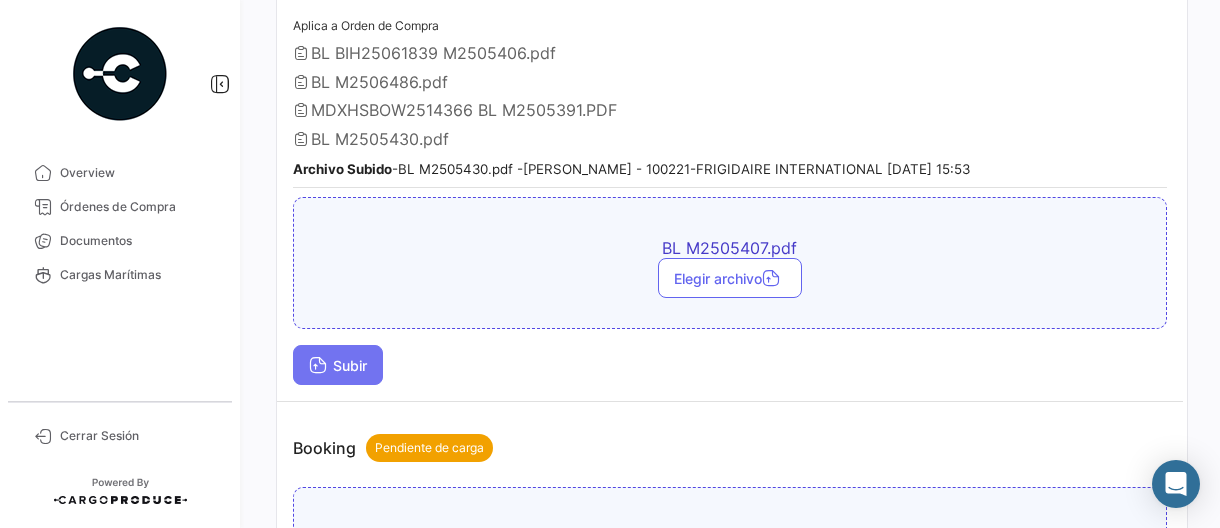 click on "Subir" at bounding box center [338, 365] 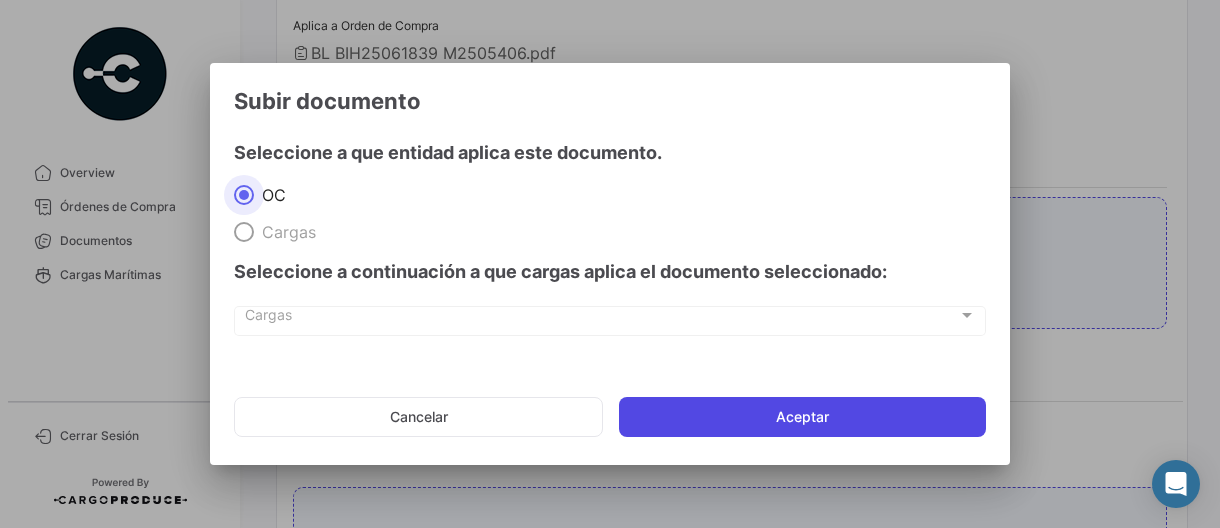 click on "Aceptar" 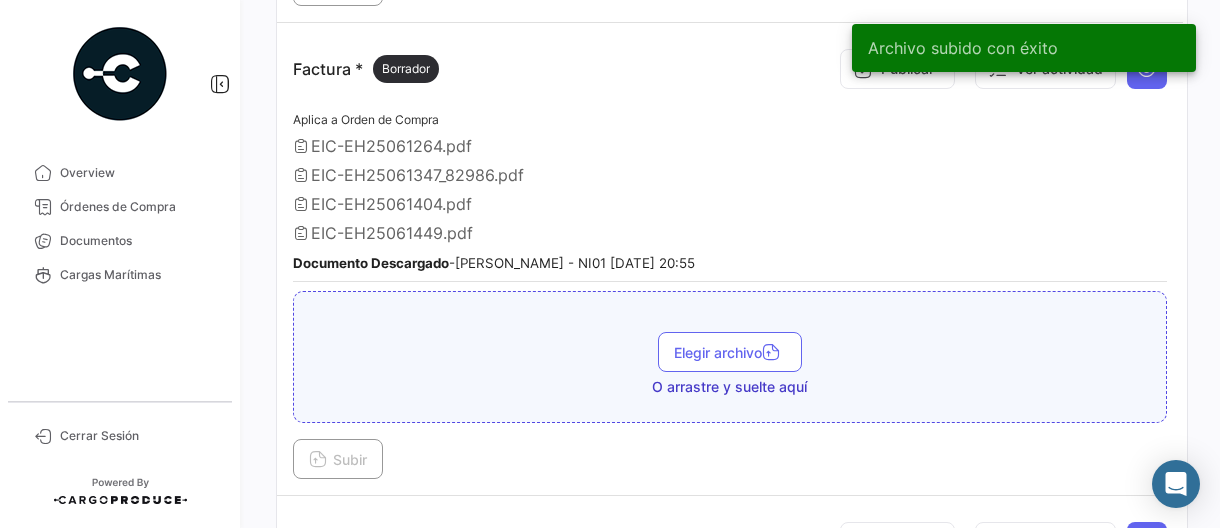 scroll, scrollTop: 1200, scrollLeft: 0, axis: vertical 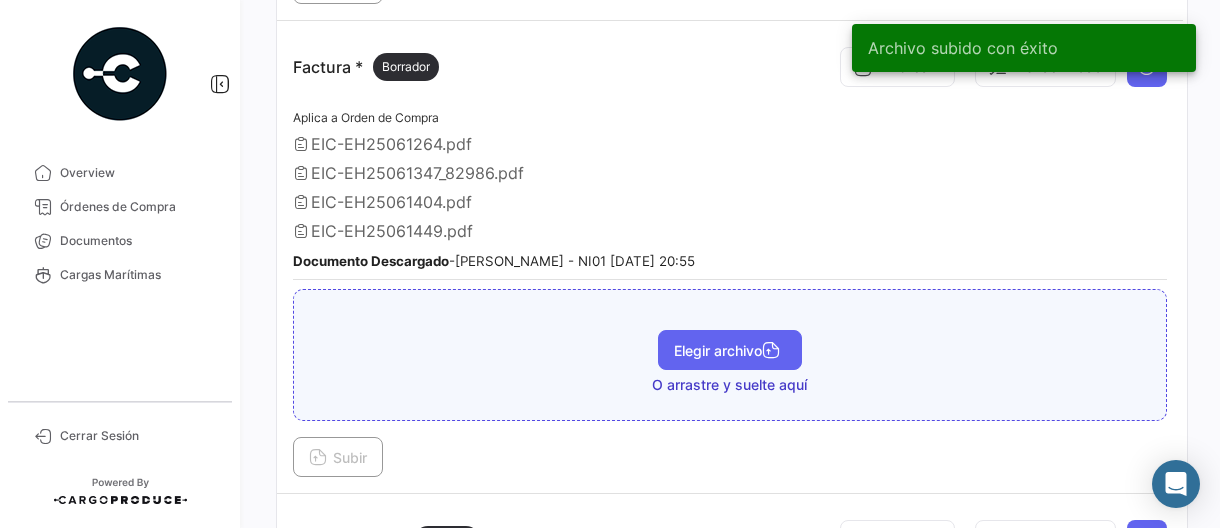 click on "Elegir archivo" at bounding box center [730, 350] 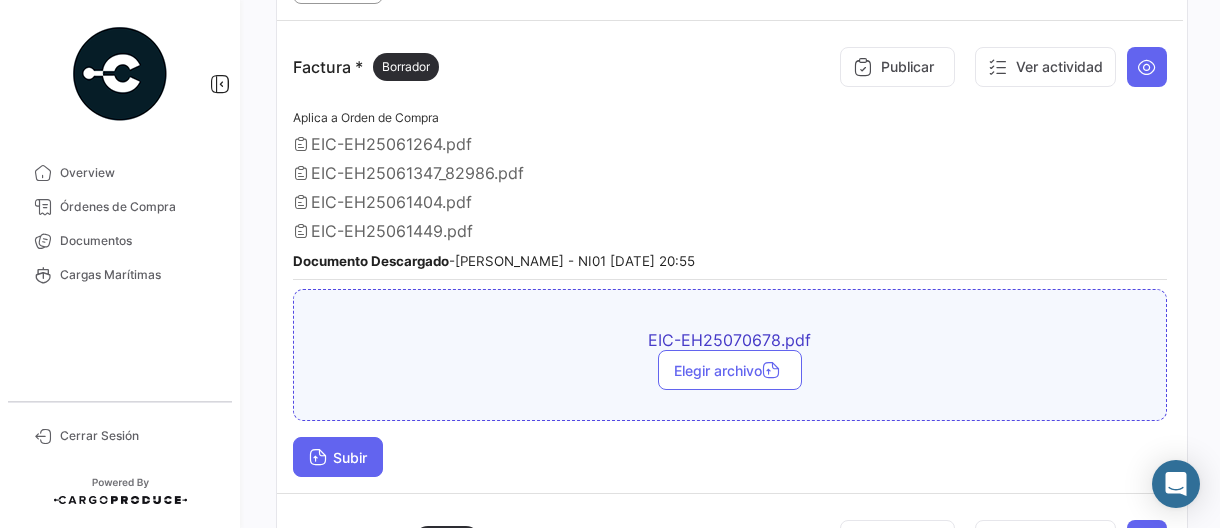 click at bounding box center [318, 459] 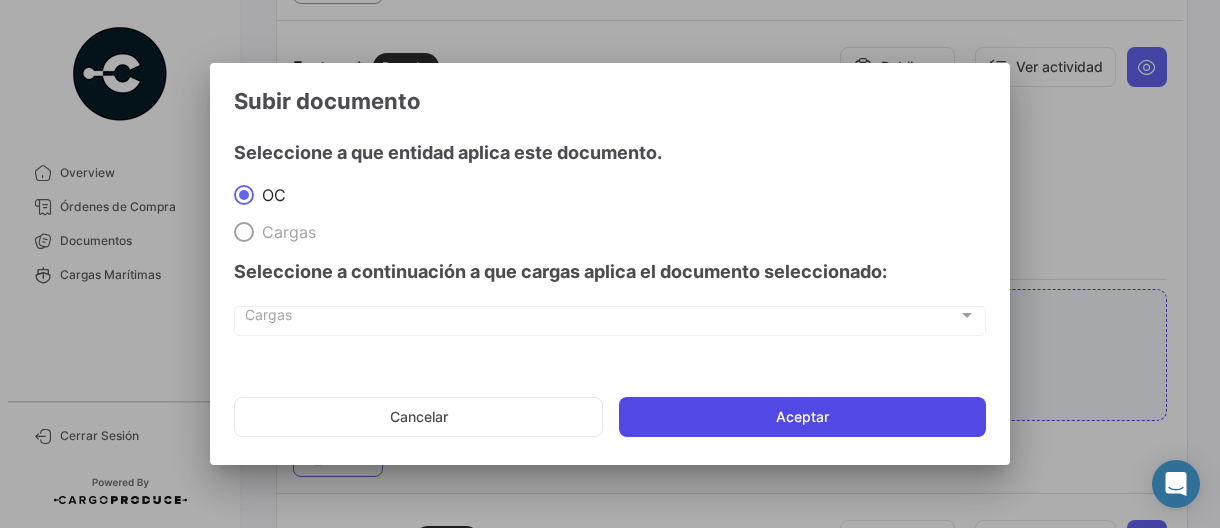 click on "Aceptar" 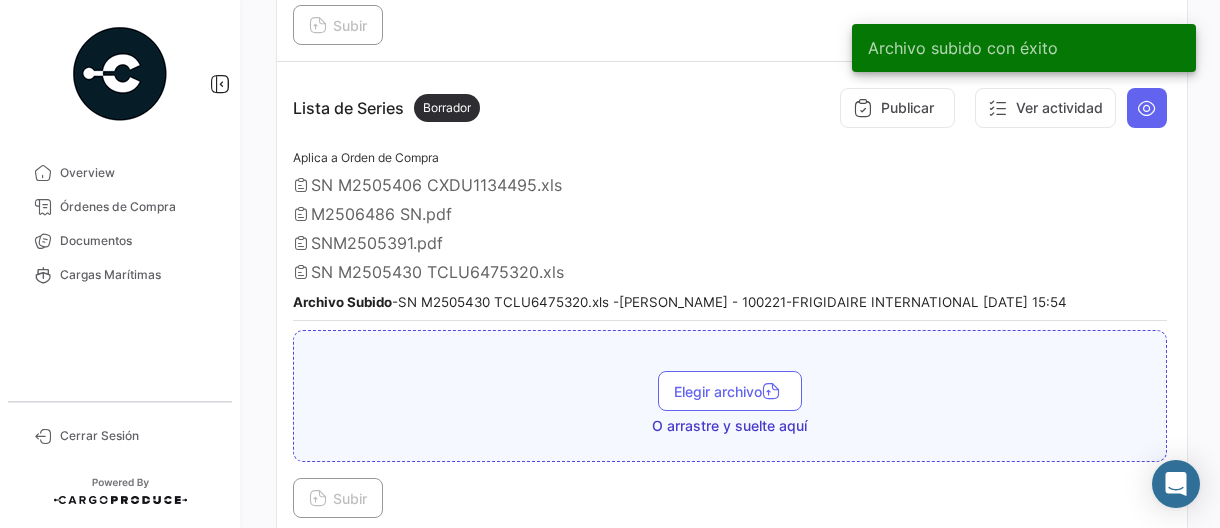 scroll, scrollTop: 1700, scrollLeft: 0, axis: vertical 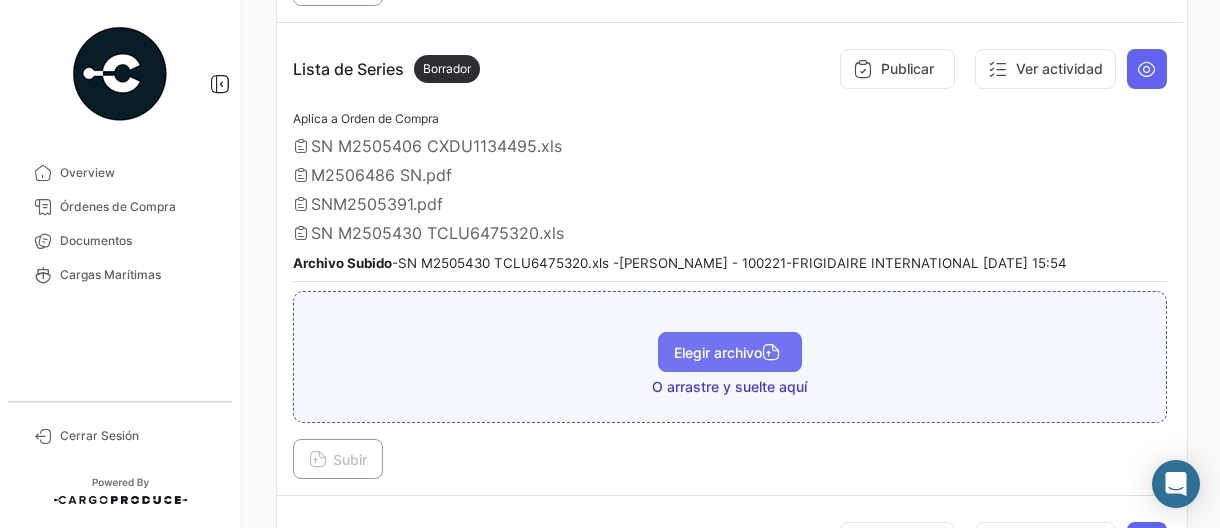 click on "Elegir archivo" at bounding box center [730, 352] 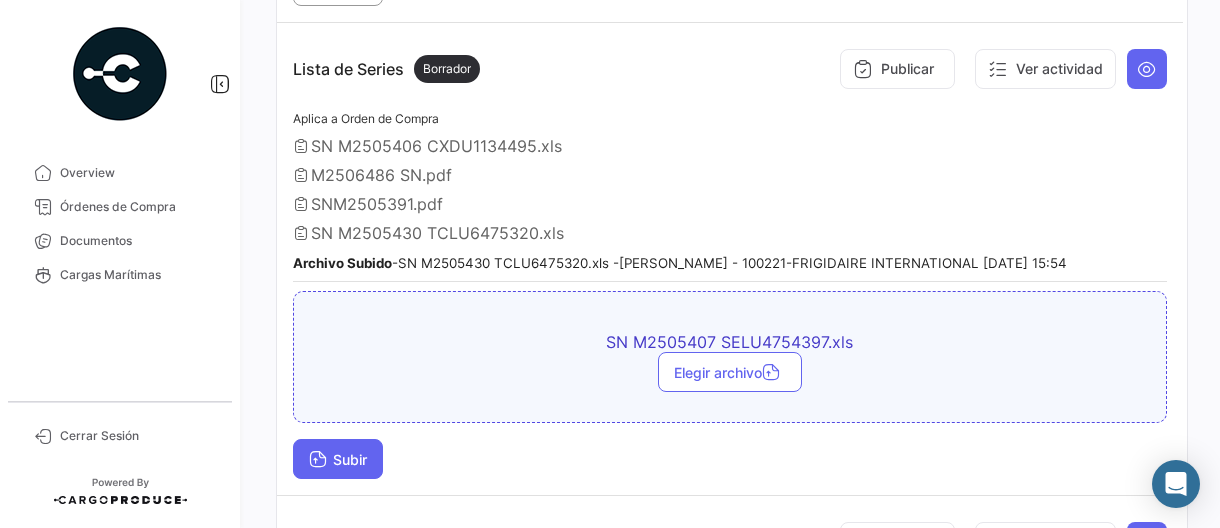 click on "Subir" at bounding box center [338, 459] 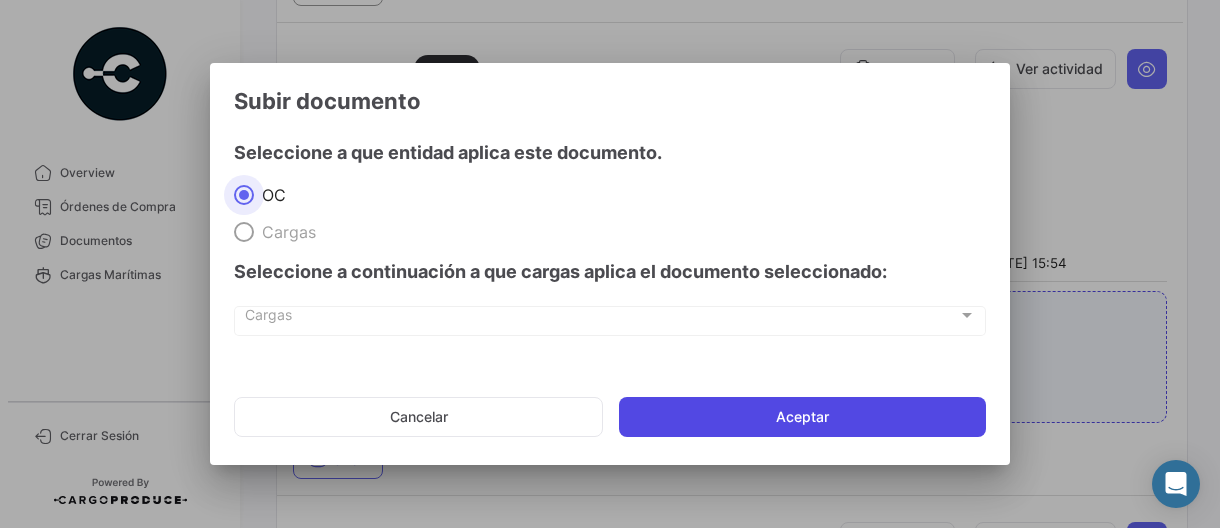 click on "Aceptar" 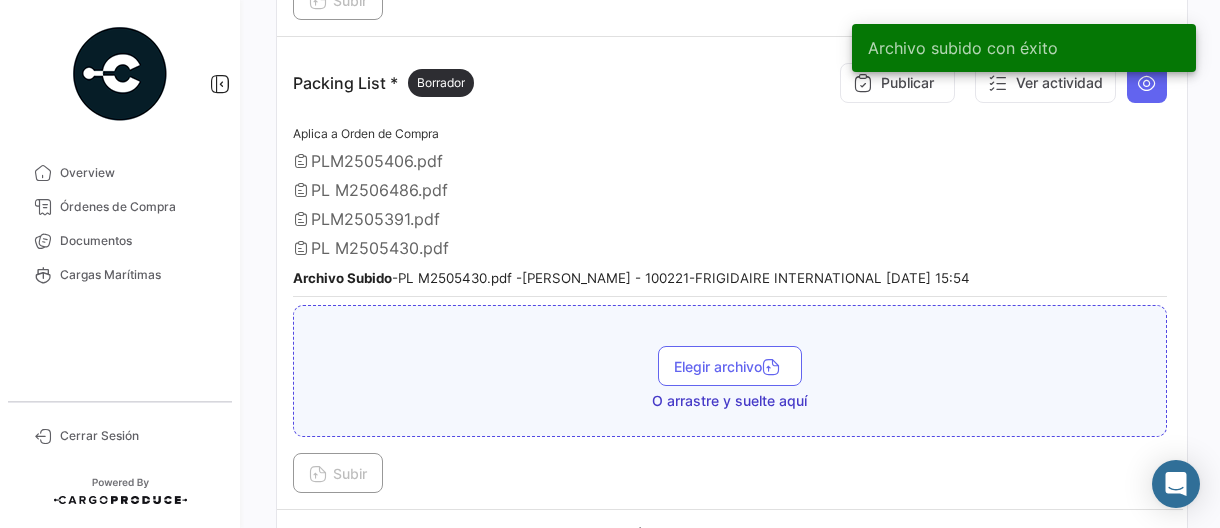 scroll, scrollTop: 2200, scrollLeft: 0, axis: vertical 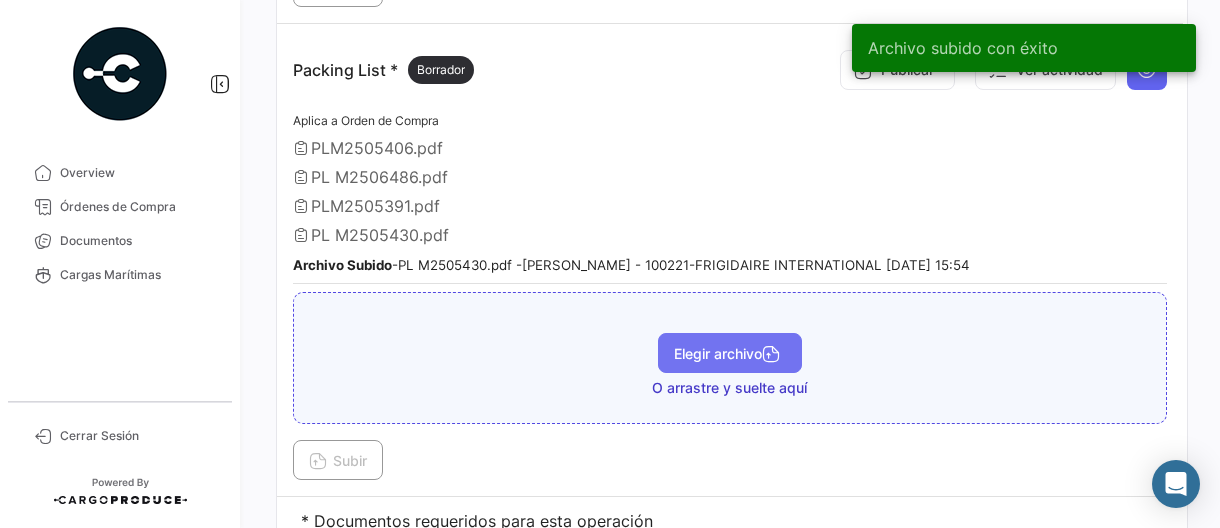 click on "Elegir archivo" at bounding box center (730, 353) 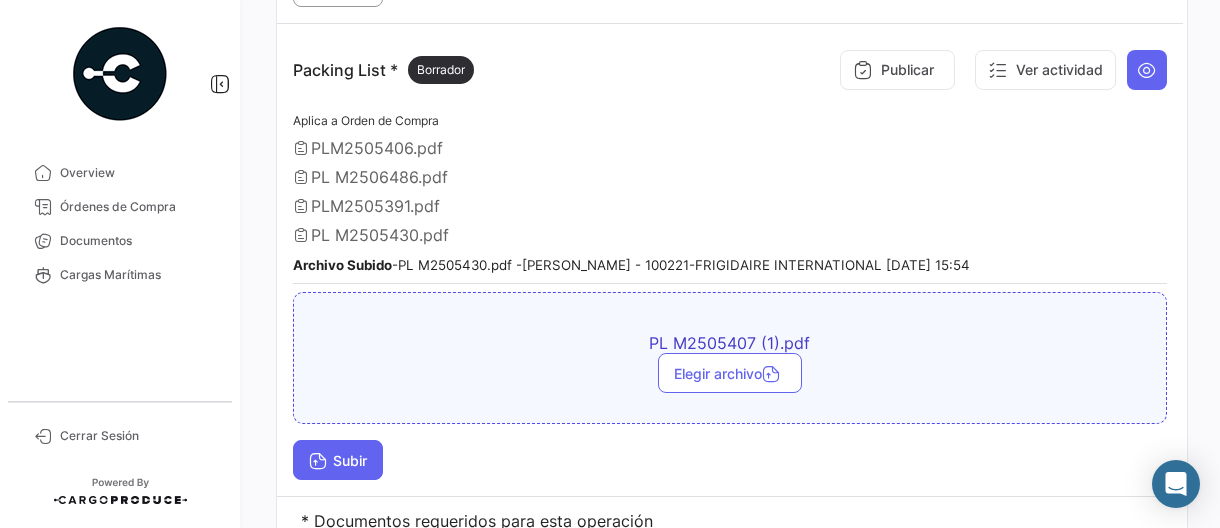 click on "Subir" at bounding box center (338, 460) 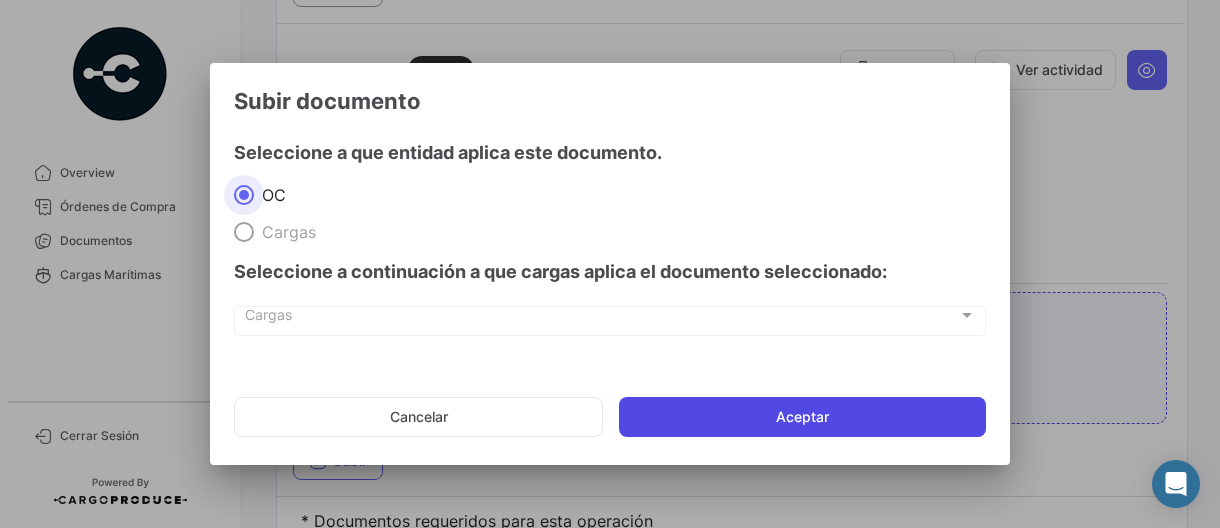 click on "Aceptar" 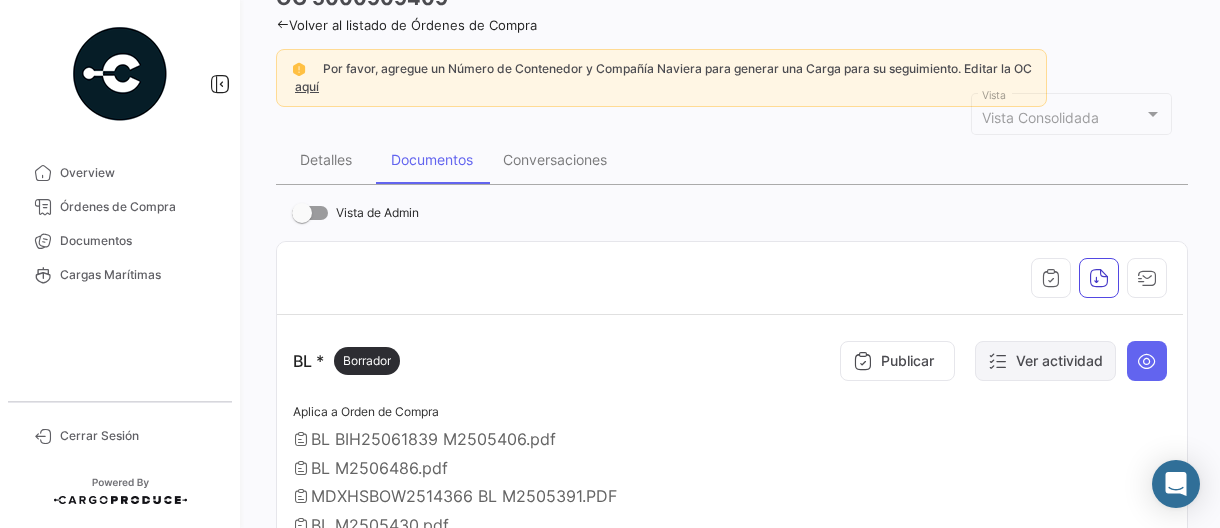scroll, scrollTop: 300, scrollLeft: 0, axis: vertical 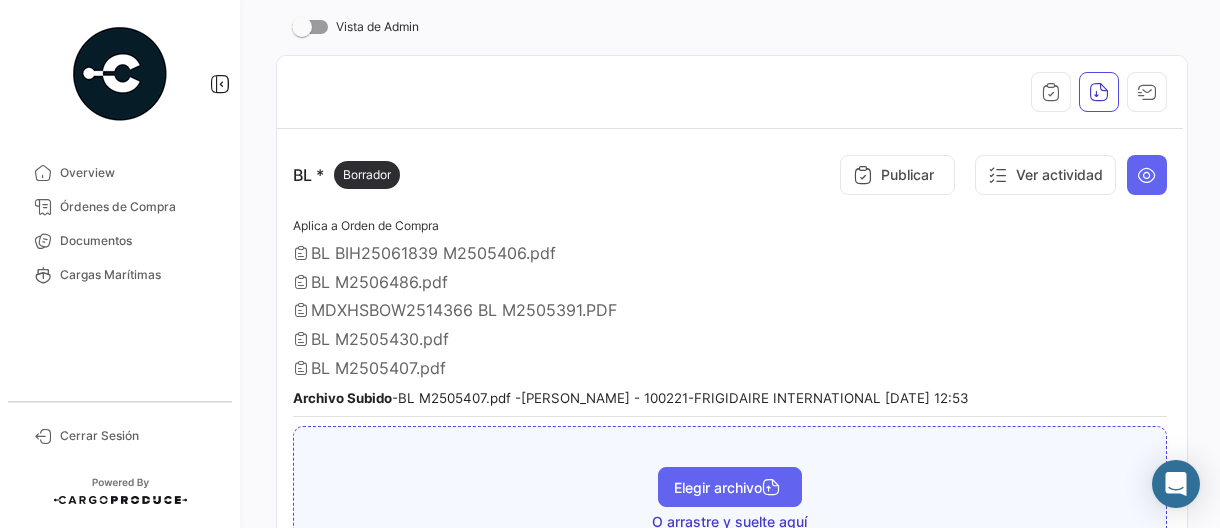 click on "Elegir archivo" at bounding box center [730, 487] 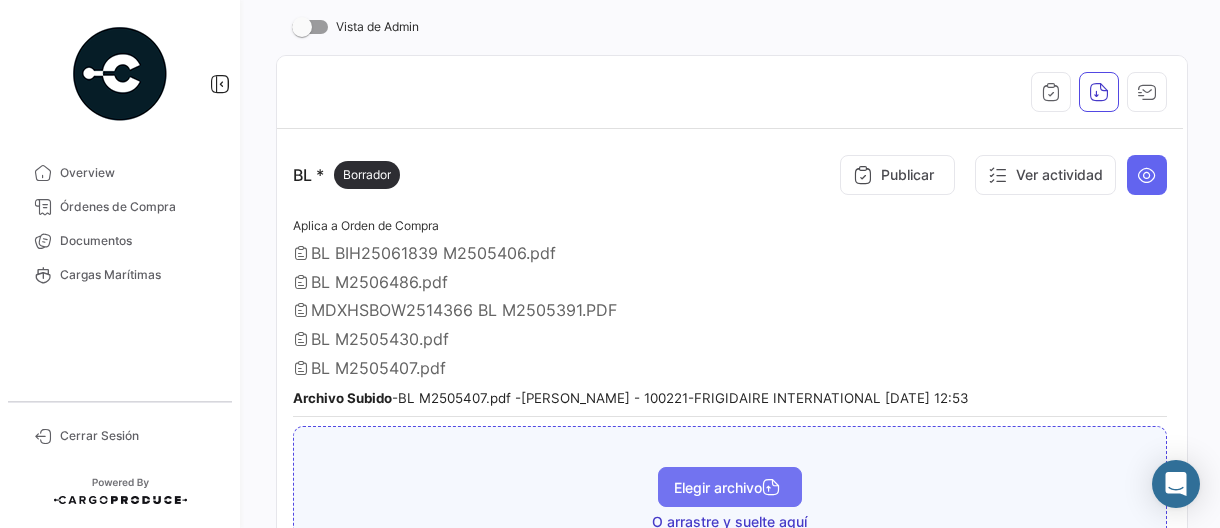 click on "Elegir archivo" at bounding box center (730, 487) 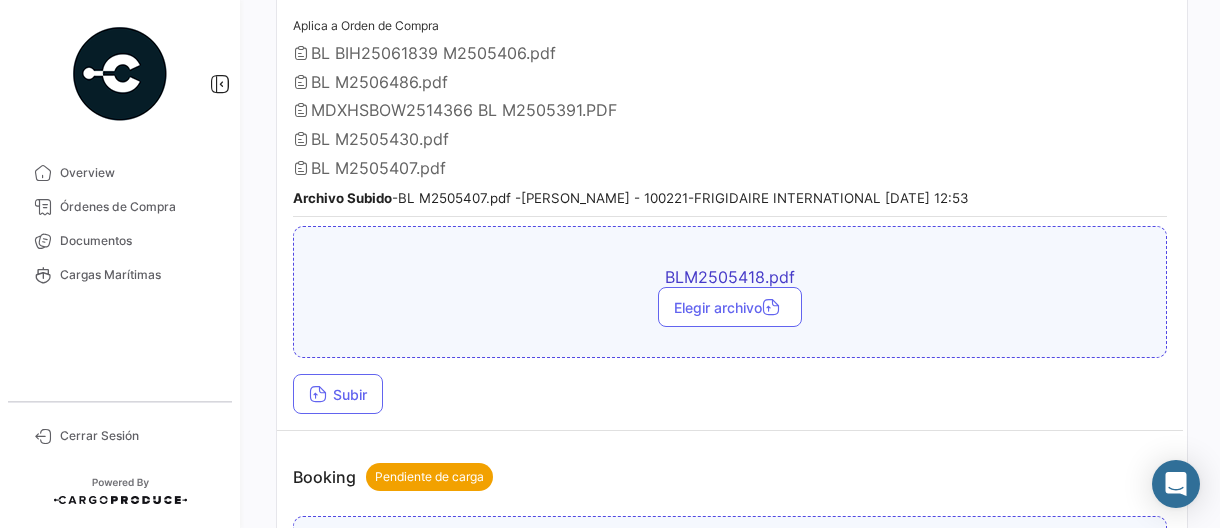 scroll, scrollTop: 700, scrollLeft: 0, axis: vertical 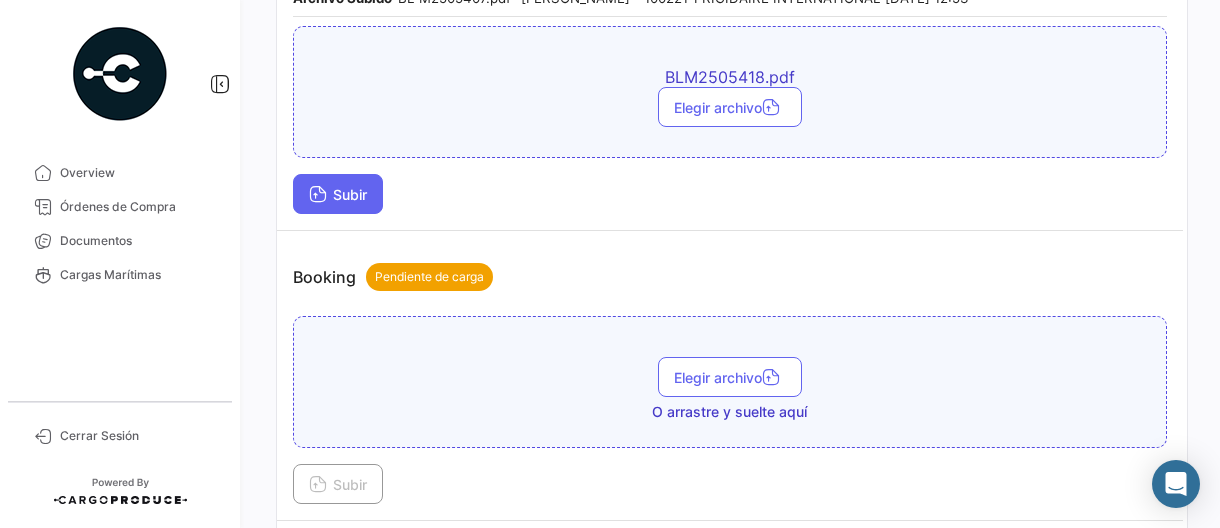 click on "Subir" at bounding box center (338, 194) 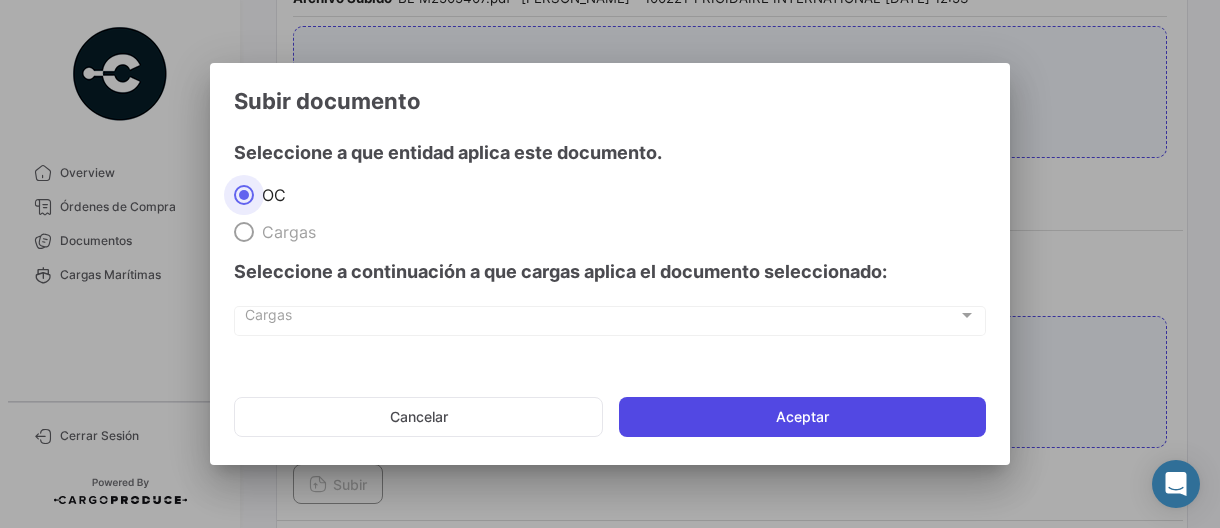 click on "Aceptar" 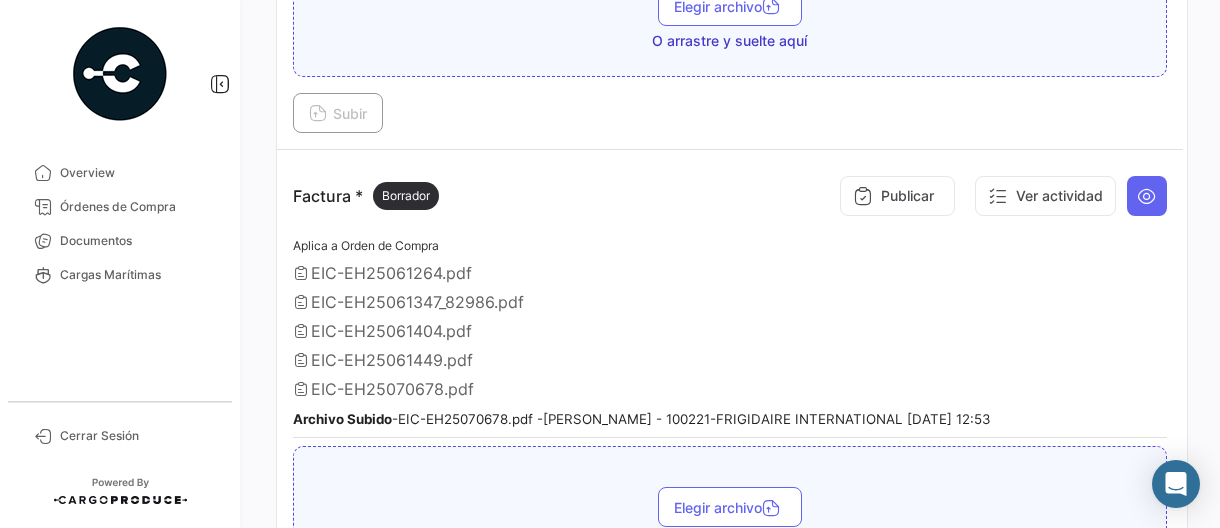 scroll, scrollTop: 1200, scrollLeft: 0, axis: vertical 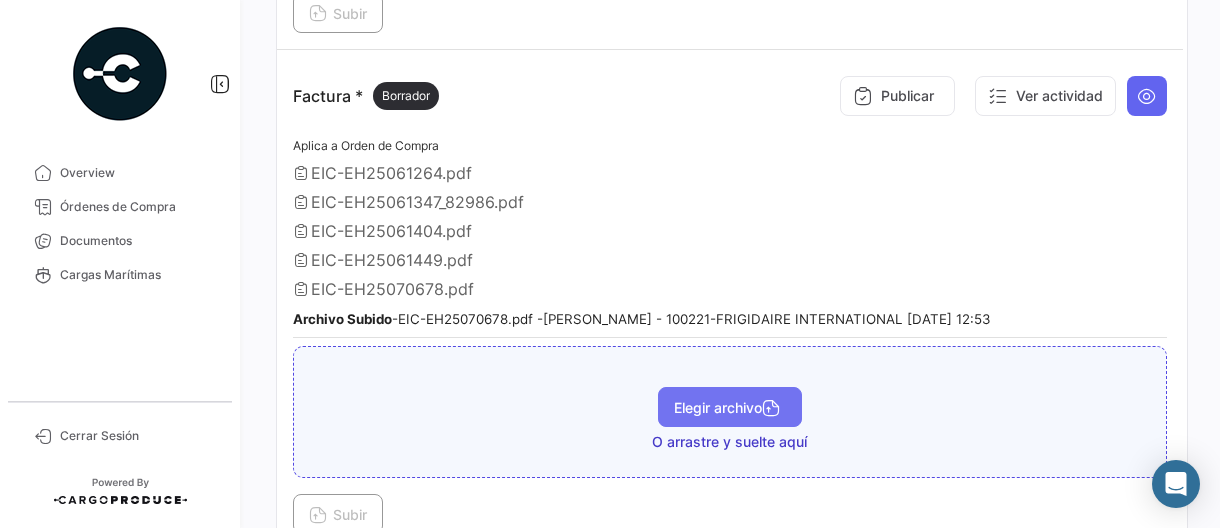 click on "Elegir archivo" at bounding box center [730, 407] 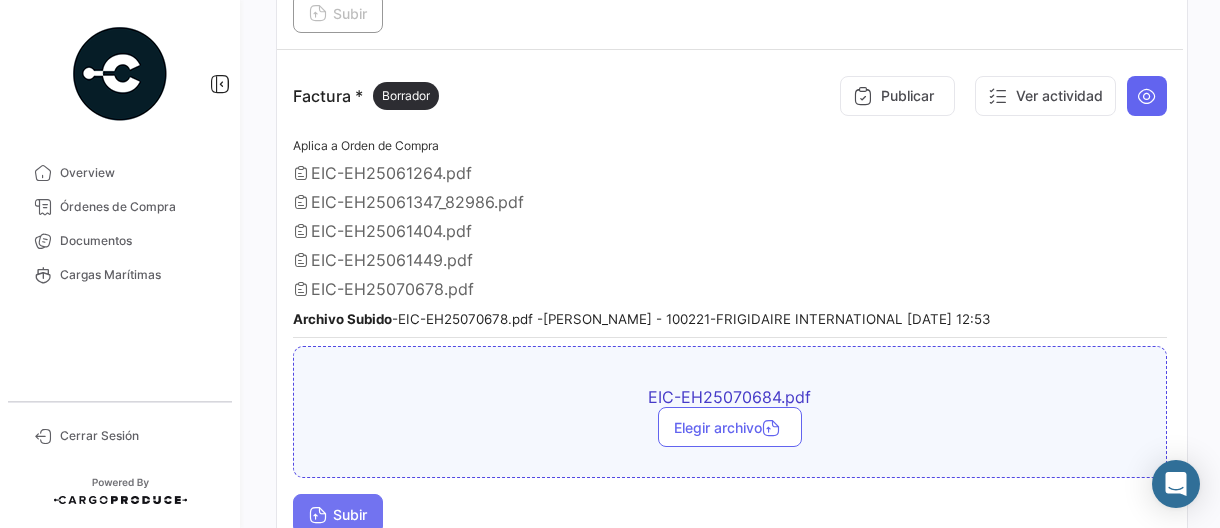 click on "Subir" at bounding box center (338, 514) 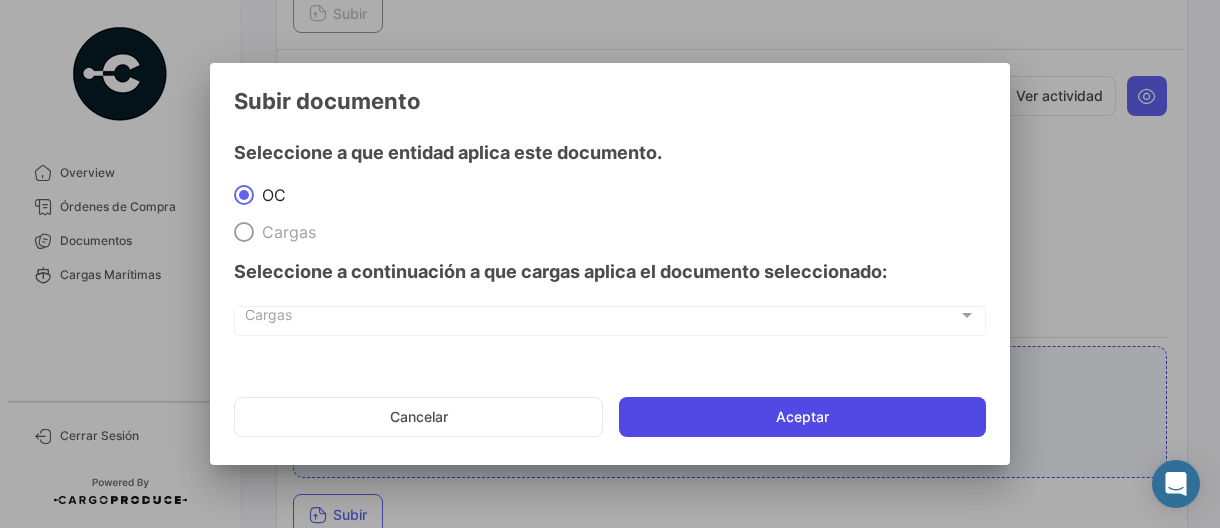 click on "Aceptar" 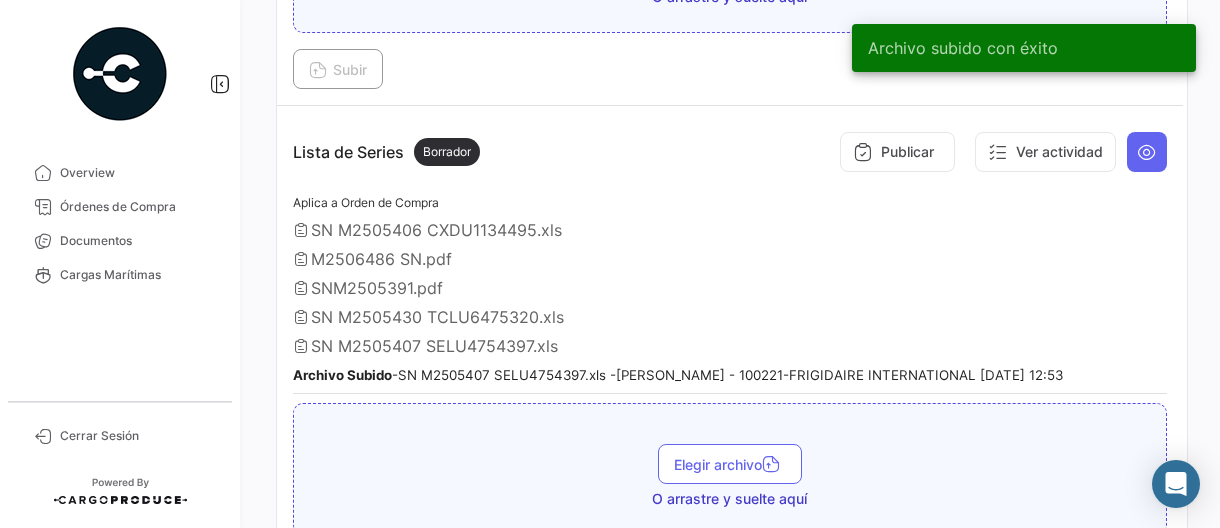 scroll, scrollTop: 1700, scrollLeft: 0, axis: vertical 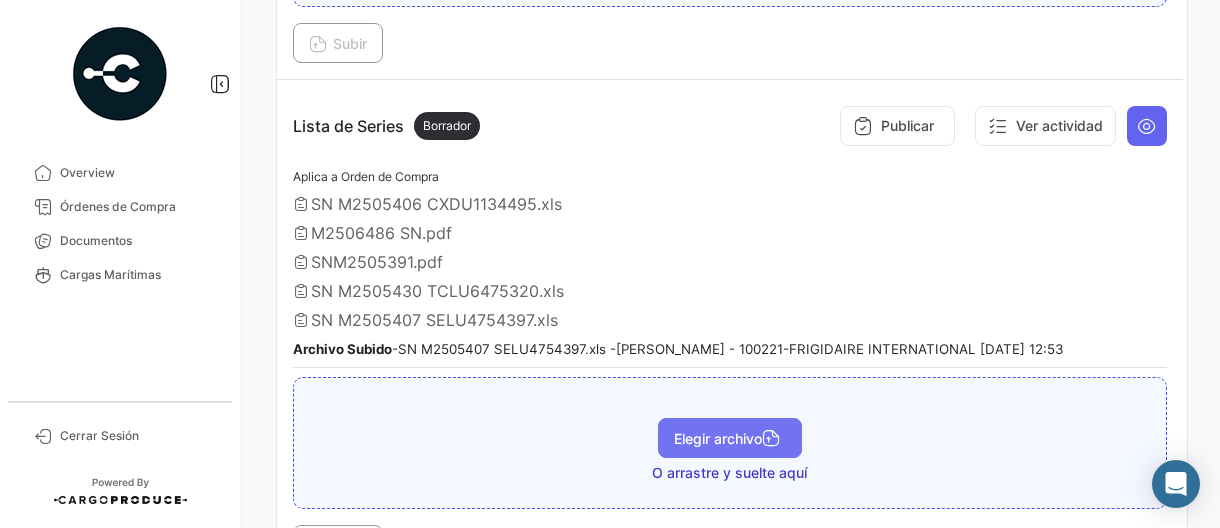 click on "Elegir archivo" at bounding box center [730, 438] 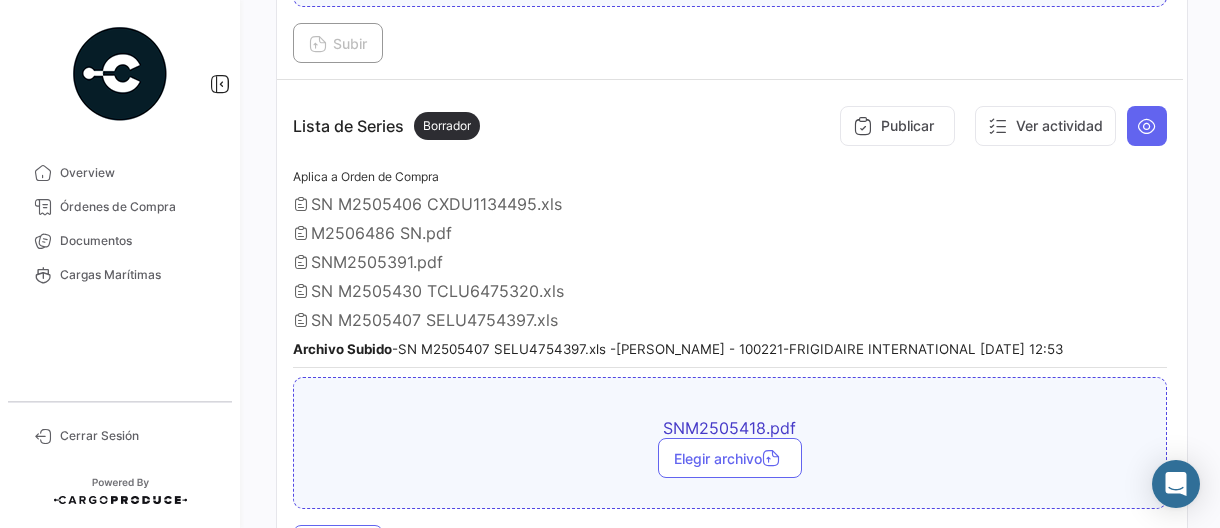 scroll, scrollTop: 1900, scrollLeft: 0, axis: vertical 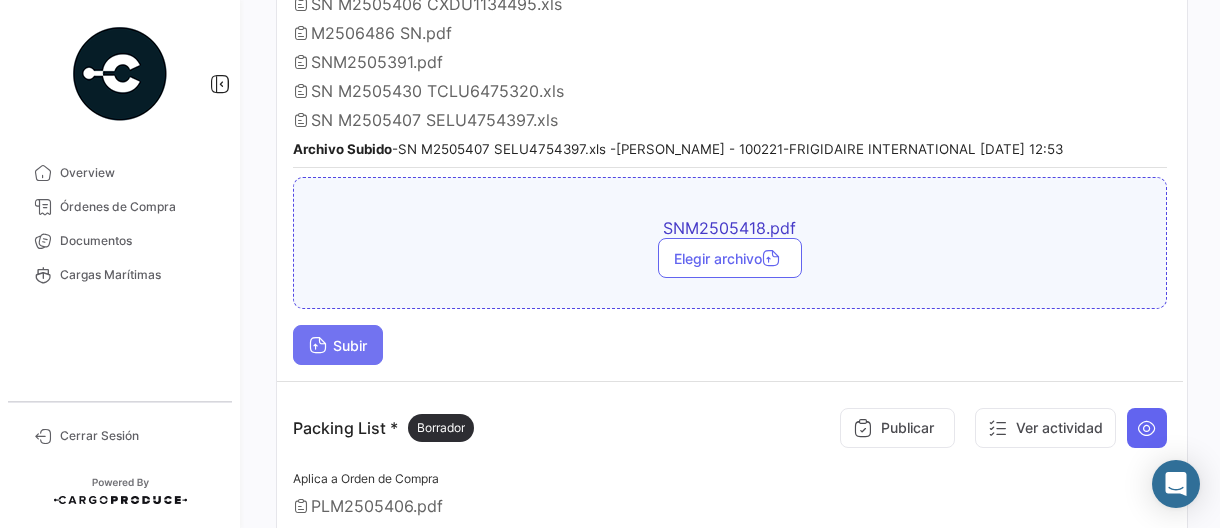 click at bounding box center (318, 347) 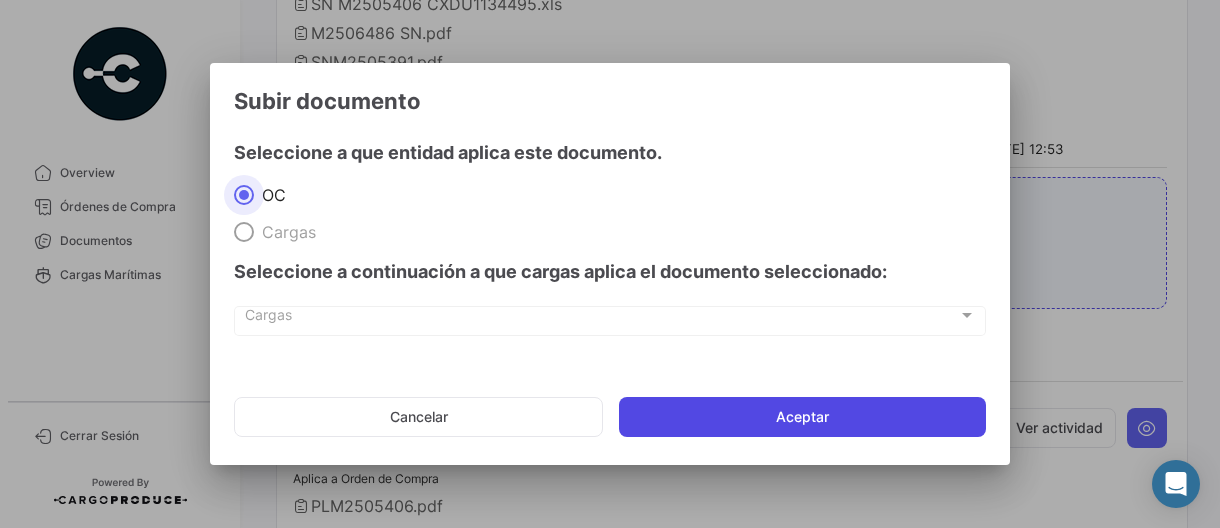 click on "Aceptar" 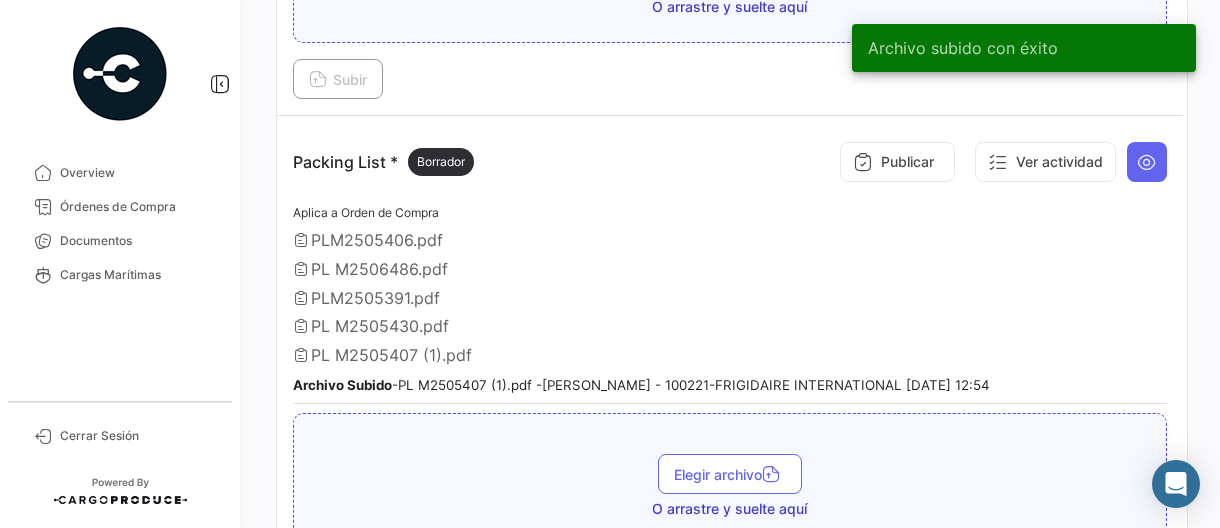 scroll, scrollTop: 2300, scrollLeft: 0, axis: vertical 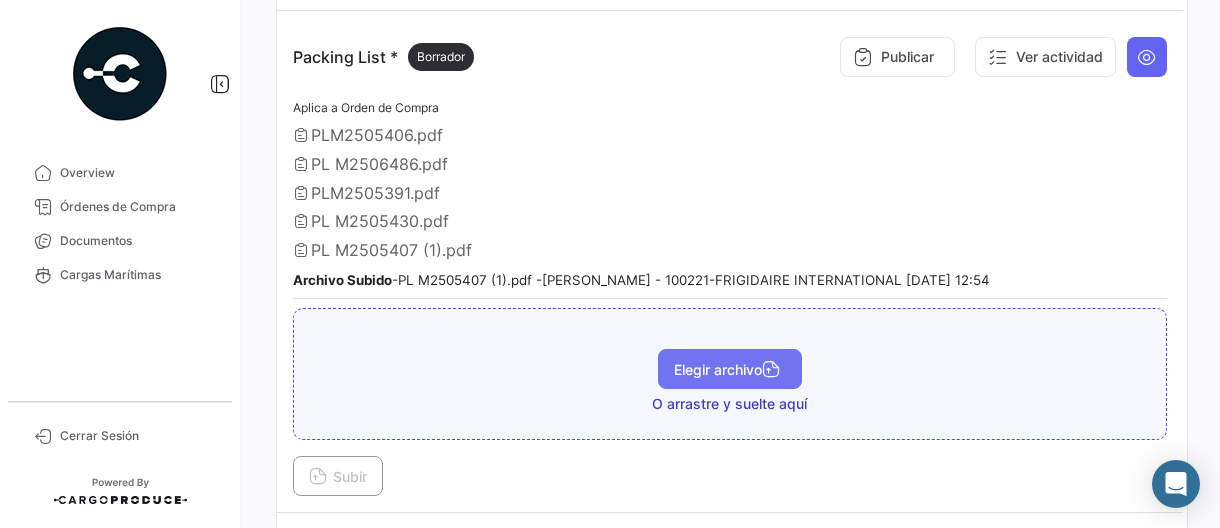 click on "Elegir archivo" at bounding box center (730, 369) 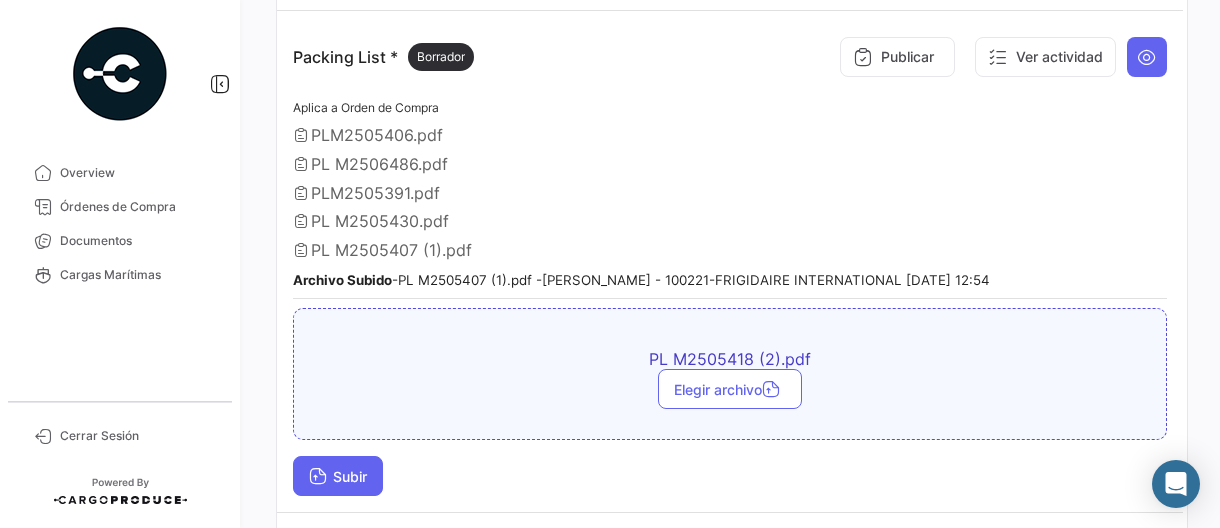 click on "Subir" at bounding box center [338, 476] 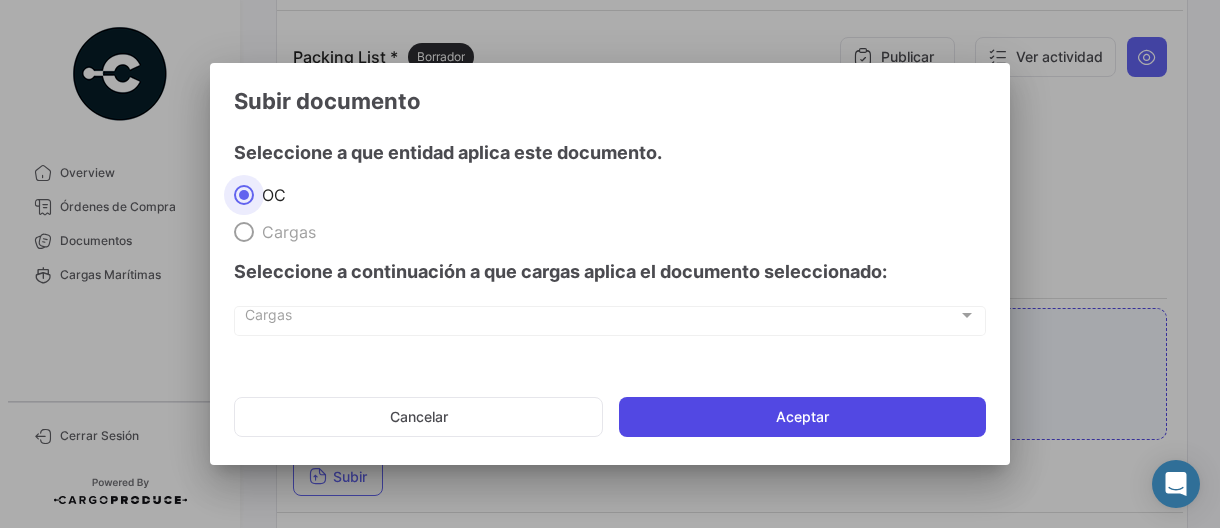 click on "Aceptar" 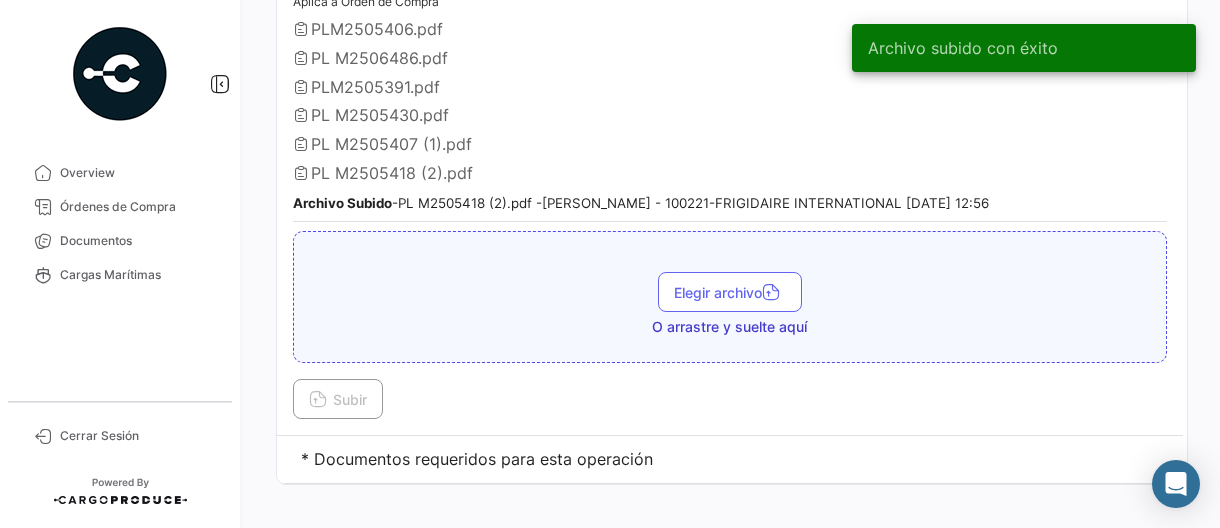 scroll, scrollTop: 2408, scrollLeft: 0, axis: vertical 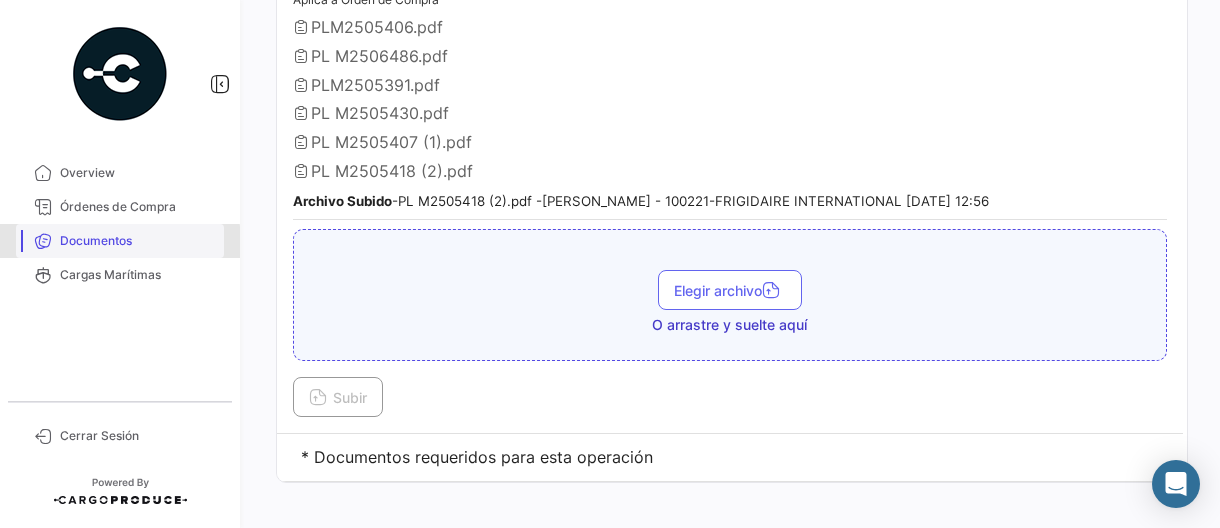 click on "Documentos" at bounding box center (138, 241) 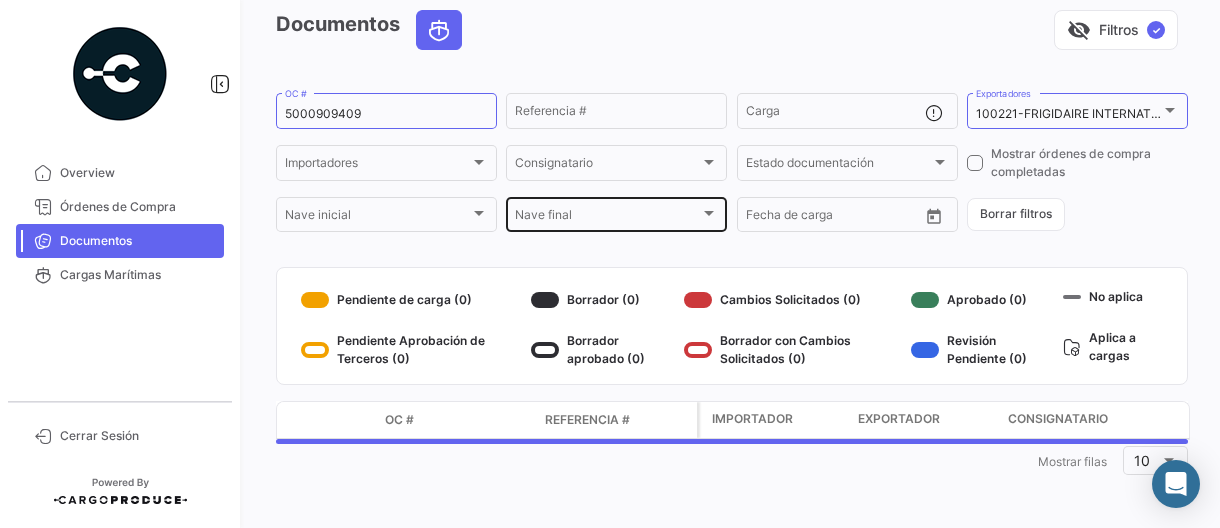 scroll, scrollTop: 0, scrollLeft: 0, axis: both 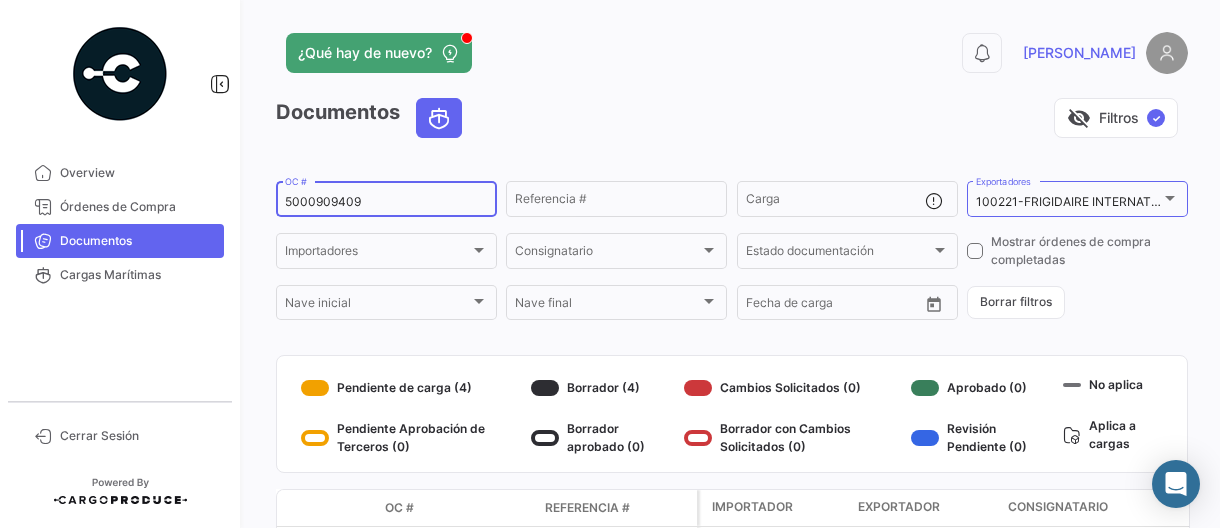 click on "5000909409" at bounding box center (386, 202) 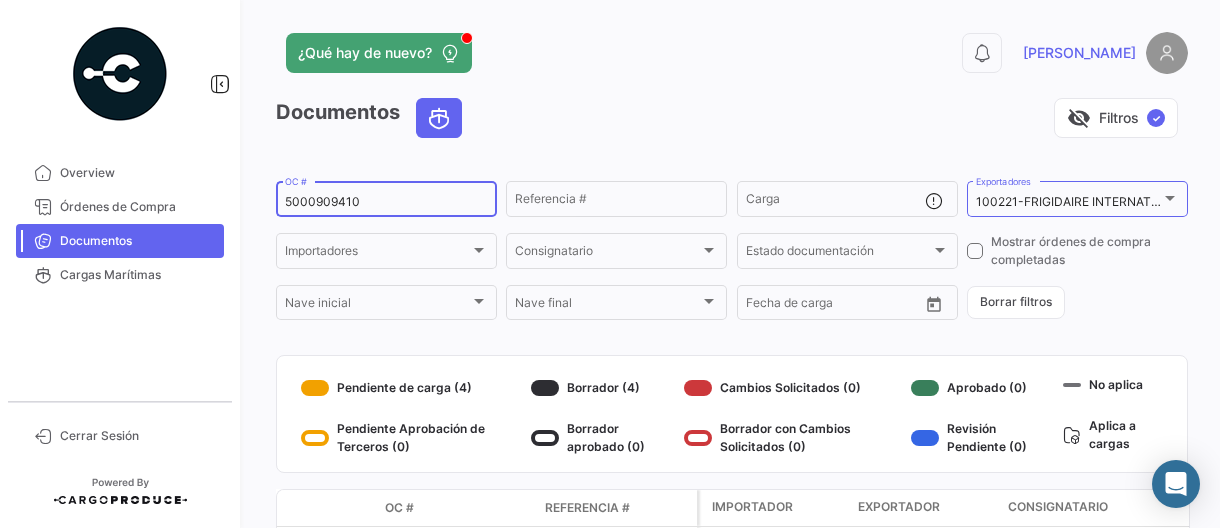 type on "5000909410" 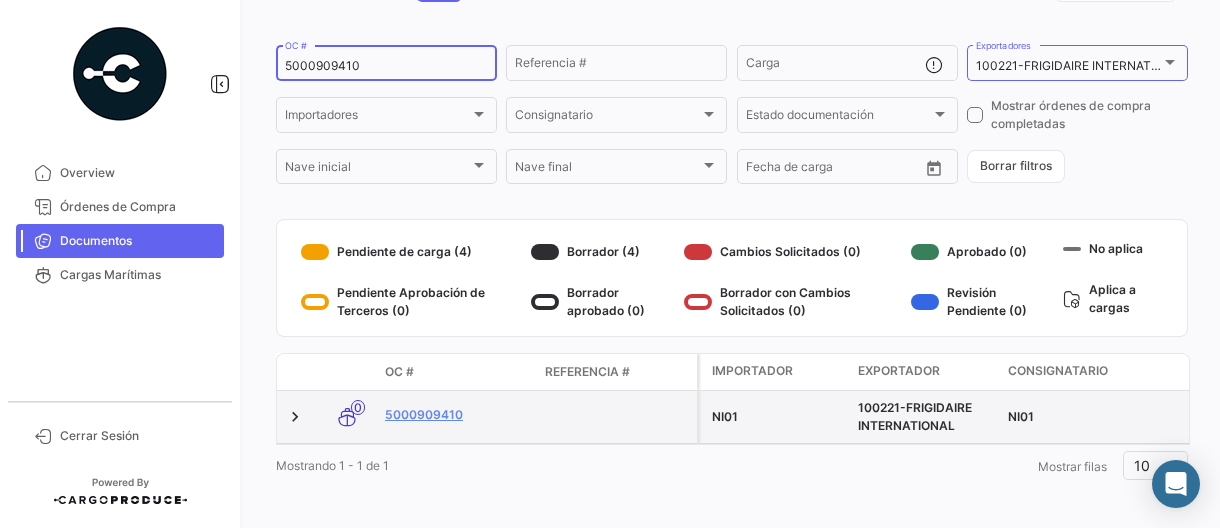 scroll, scrollTop: 156, scrollLeft: 0, axis: vertical 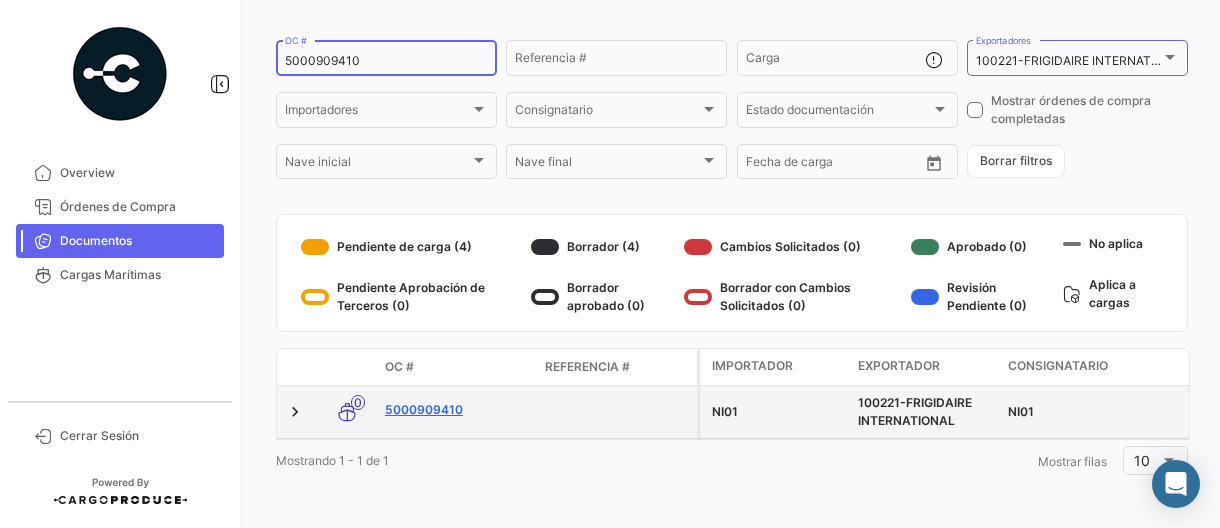 click on "5000909410" 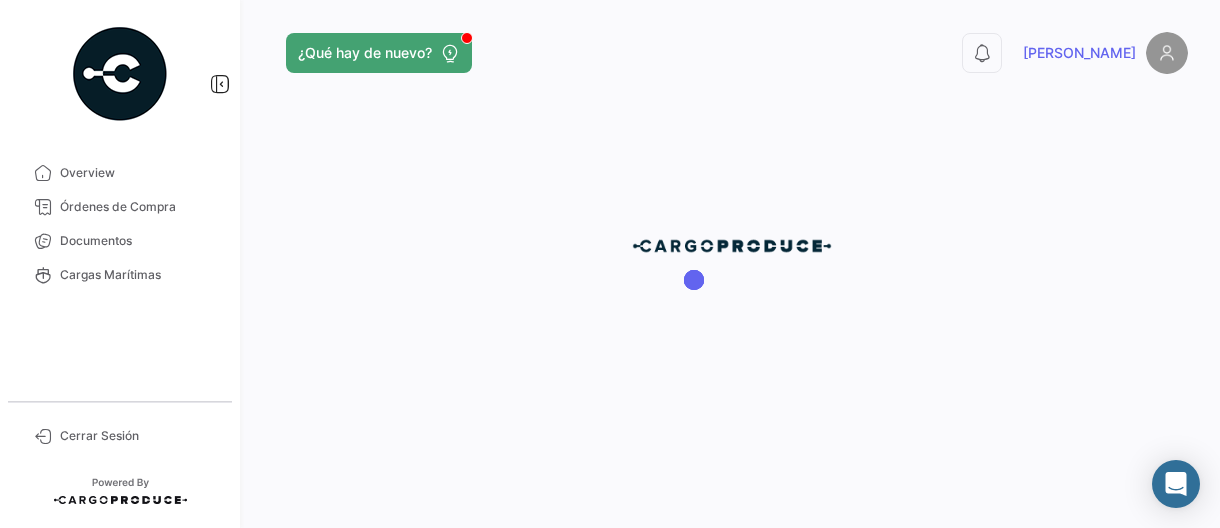 scroll, scrollTop: 0, scrollLeft: 0, axis: both 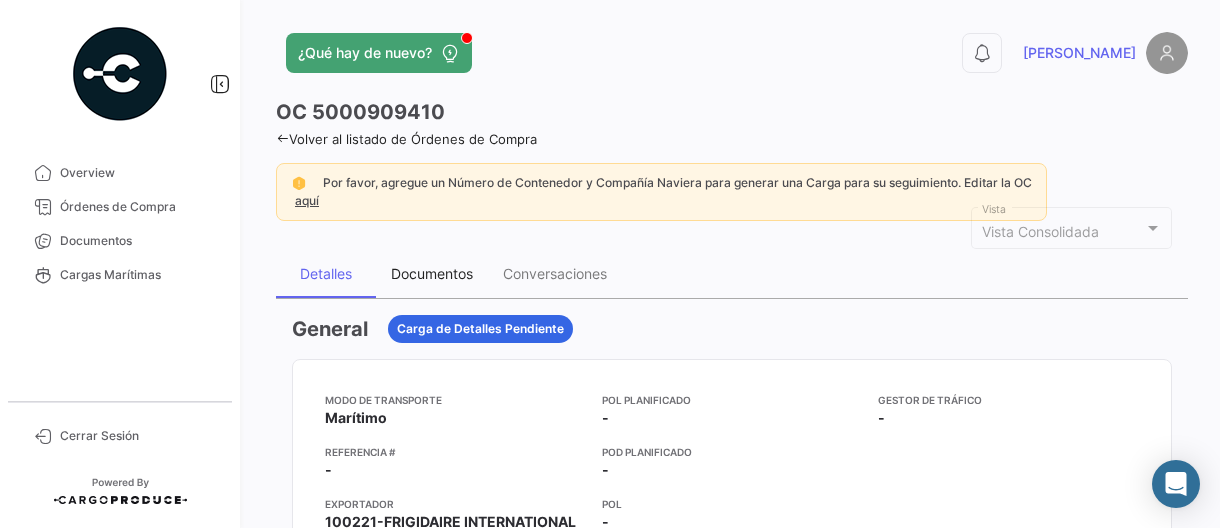 click on "Documentos" at bounding box center (432, 273) 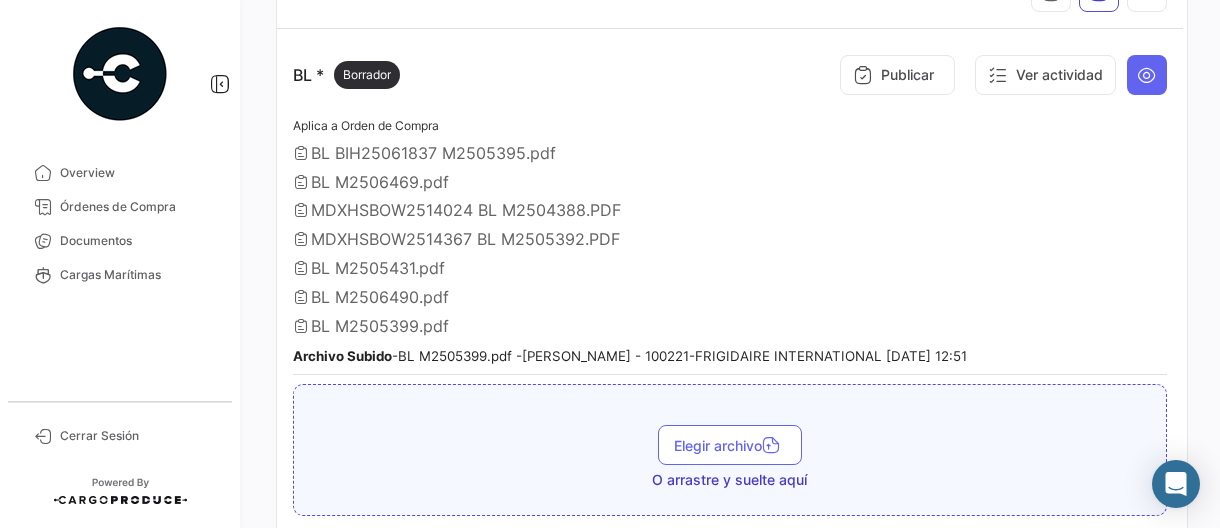 scroll, scrollTop: 500, scrollLeft: 0, axis: vertical 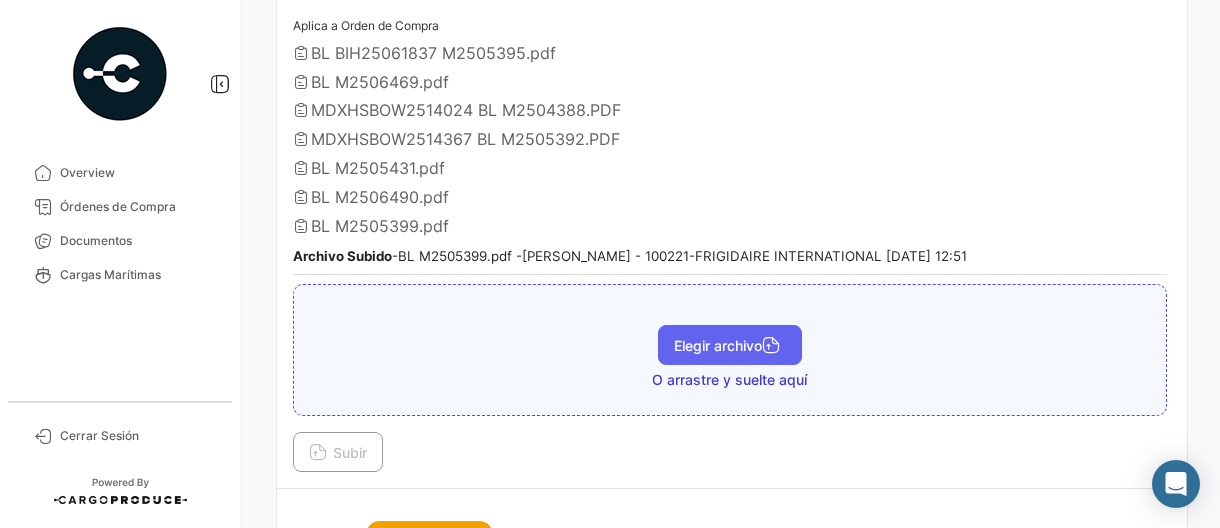 click on "Elegir archivo" at bounding box center [730, 345] 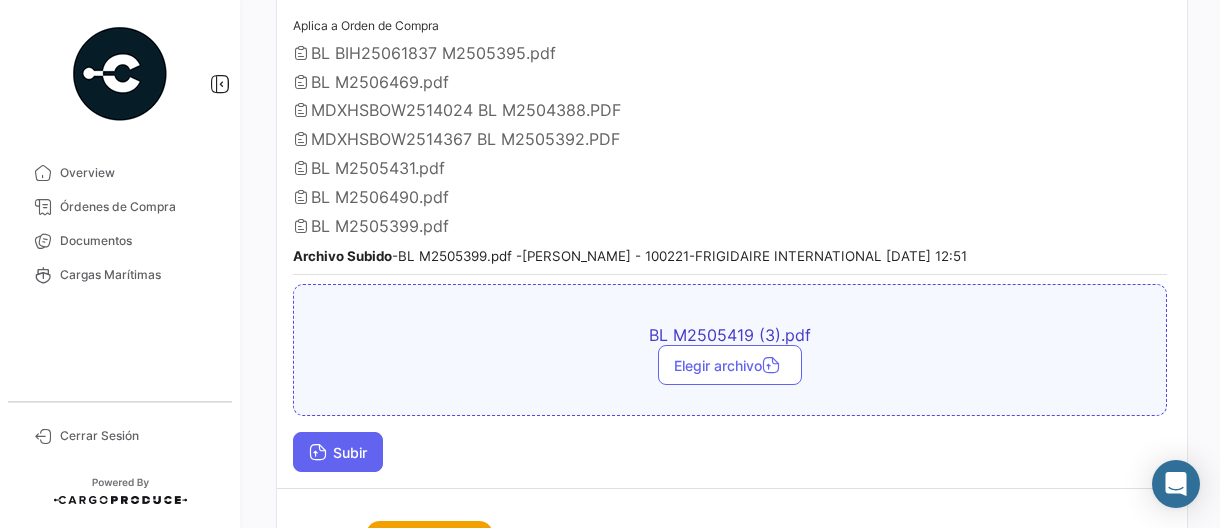 click on "Subir" at bounding box center [338, 452] 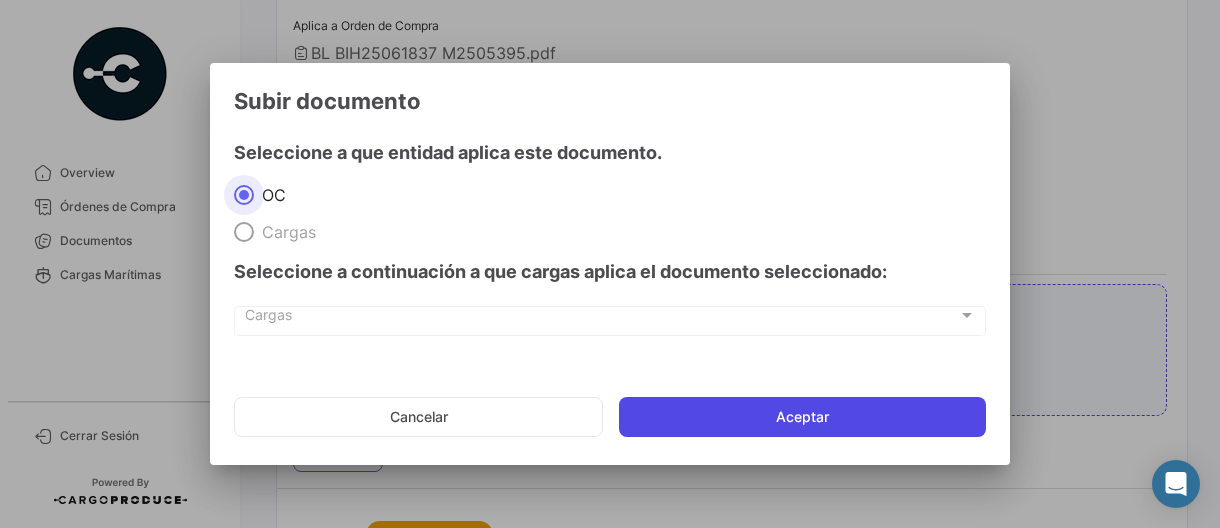click on "Aceptar" 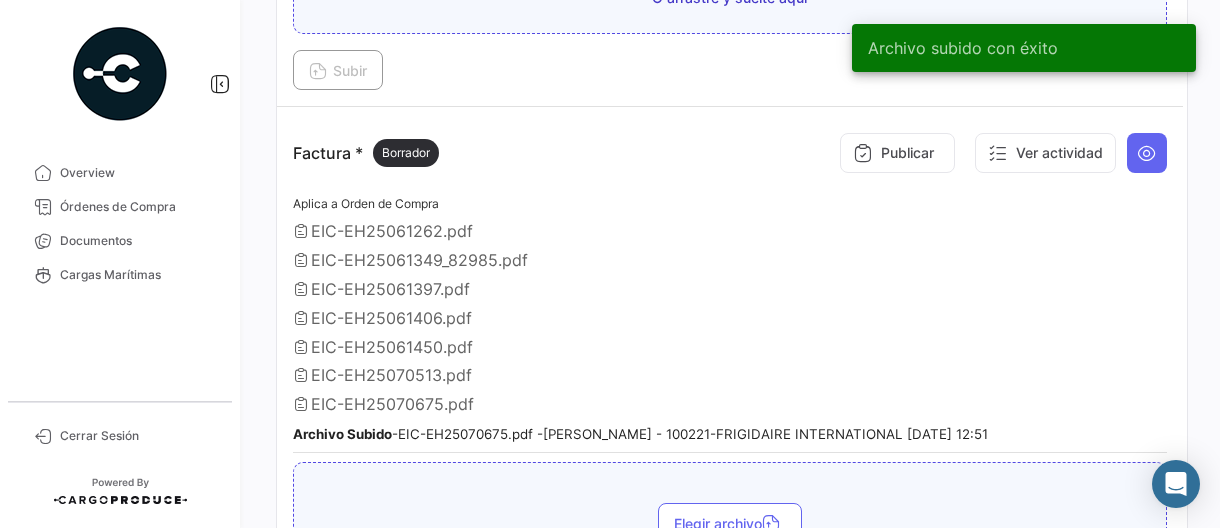scroll, scrollTop: 1300, scrollLeft: 0, axis: vertical 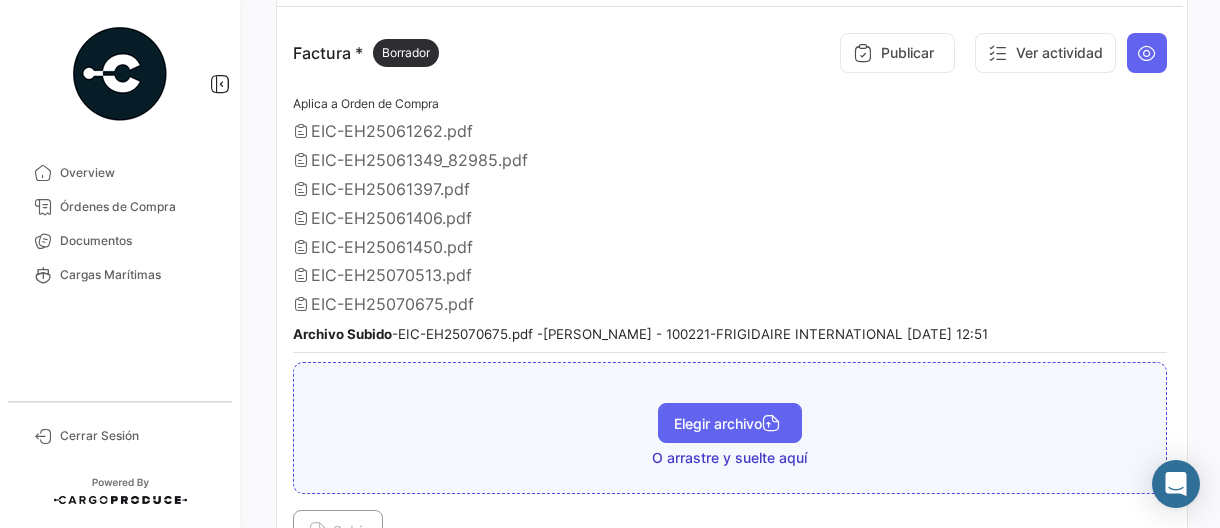 click on "Elegir archivo" at bounding box center (730, 423) 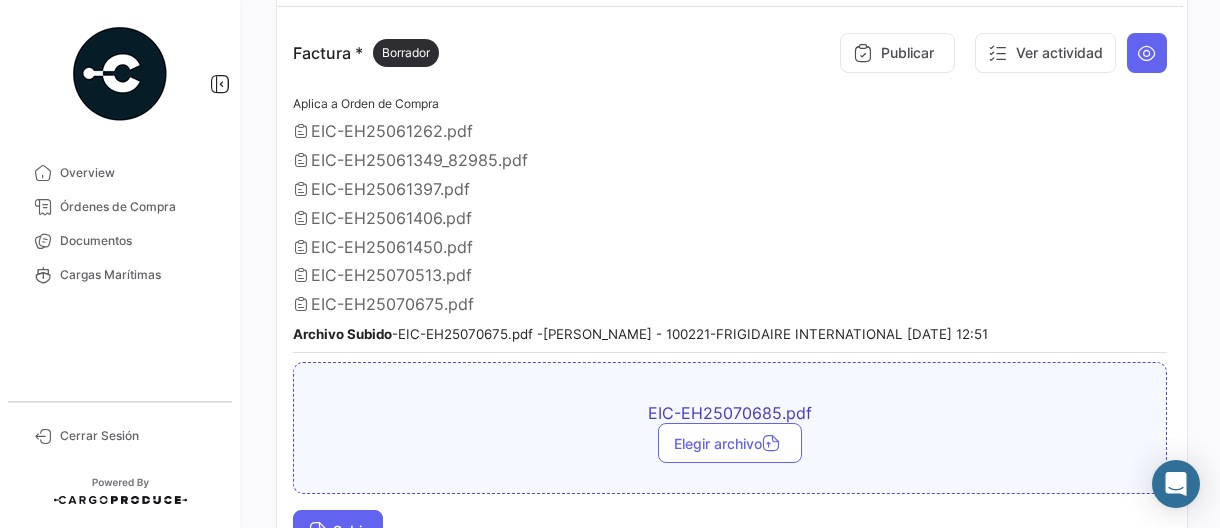 click on "Subir" at bounding box center [338, 530] 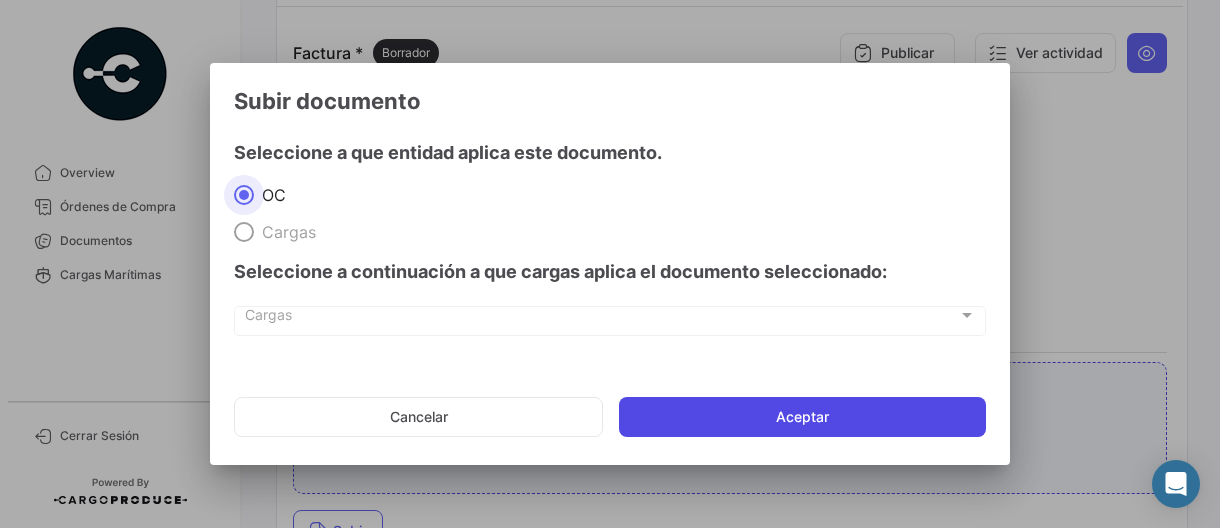 click on "Aceptar" 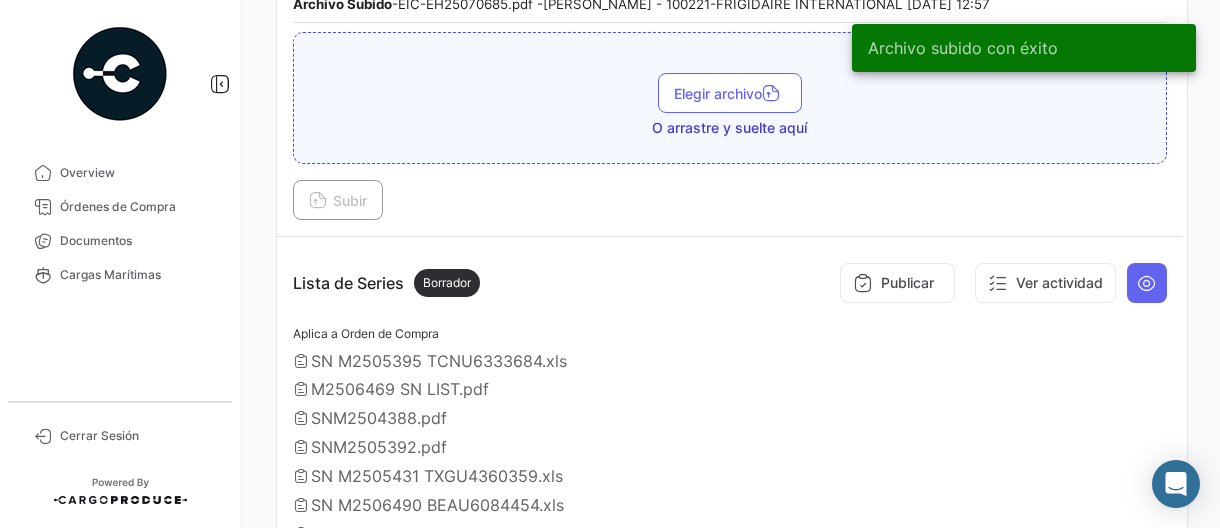 scroll, scrollTop: 1801, scrollLeft: 0, axis: vertical 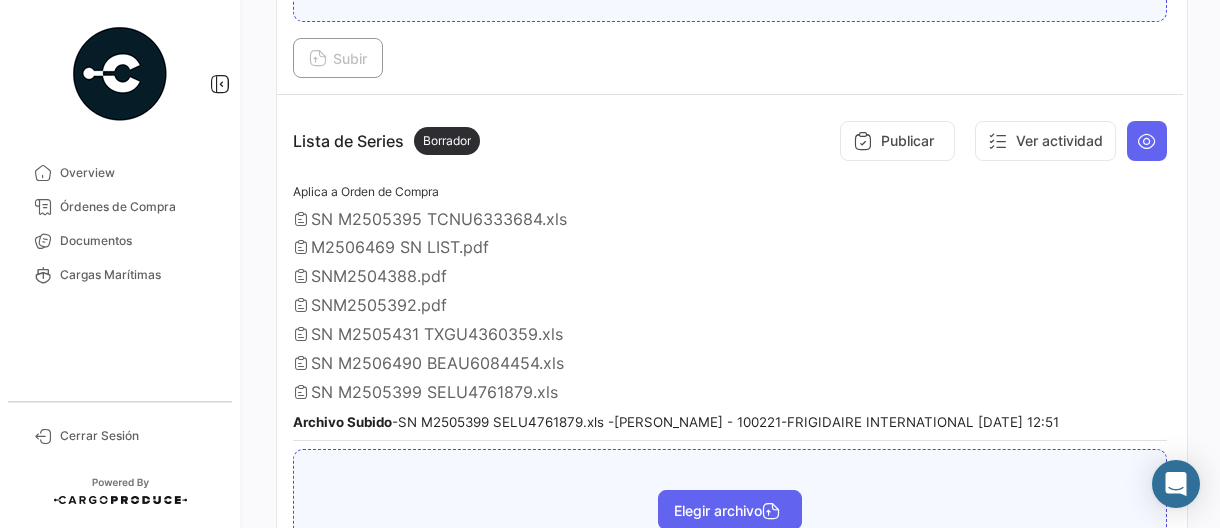 click on "Elegir archivo" at bounding box center [730, 510] 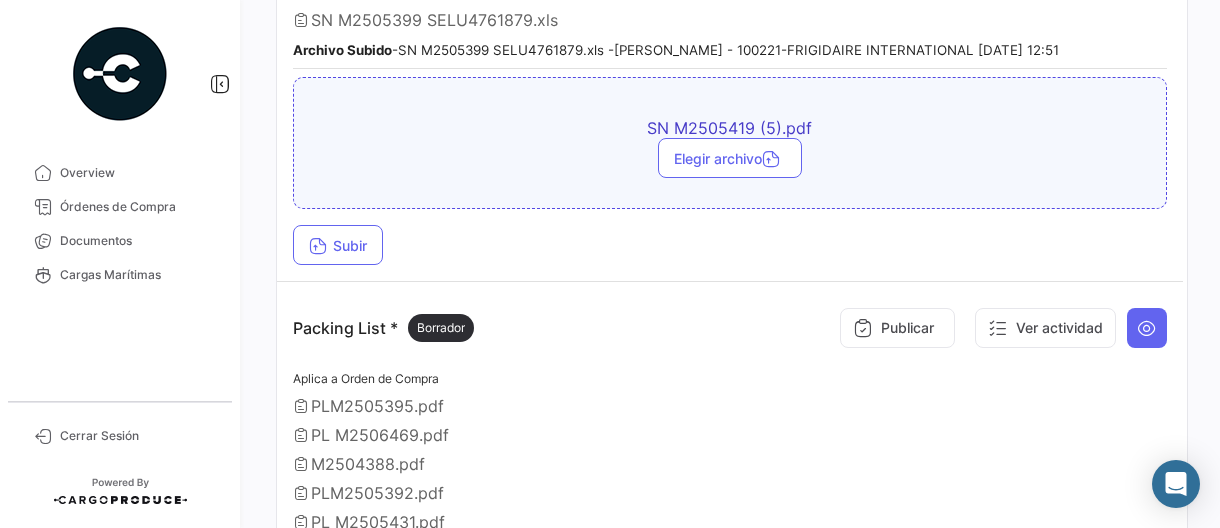 scroll, scrollTop: 2201, scrollLeft: 0, axis: vertical 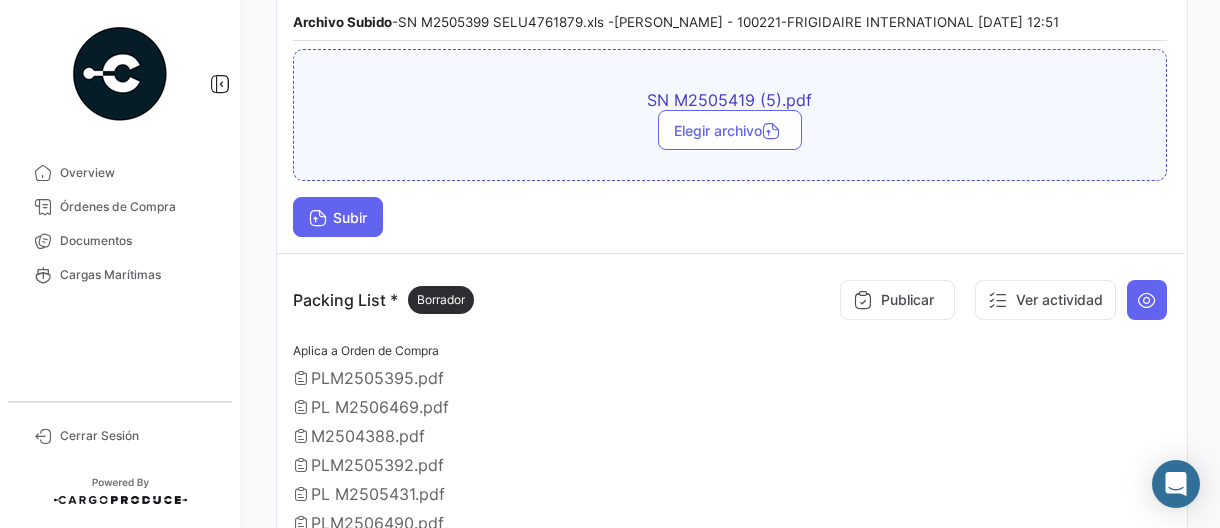 click on "Subir" at bounding box center [338, 217] 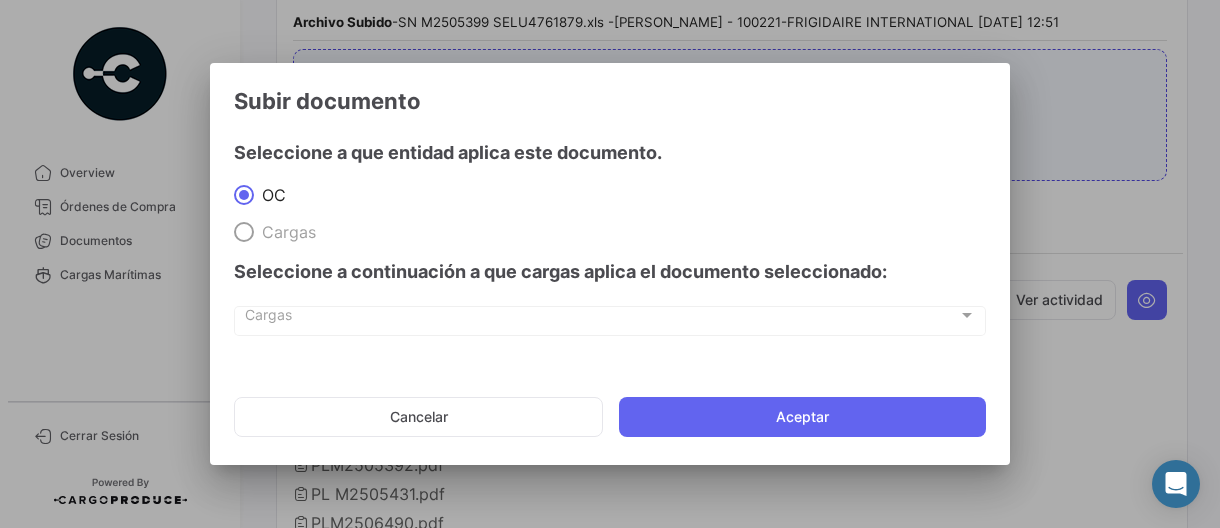 drag, startPoint x: 726, startPoint y: 414, endPoint x: 944, endPoint y: 433, distance: 218.82642 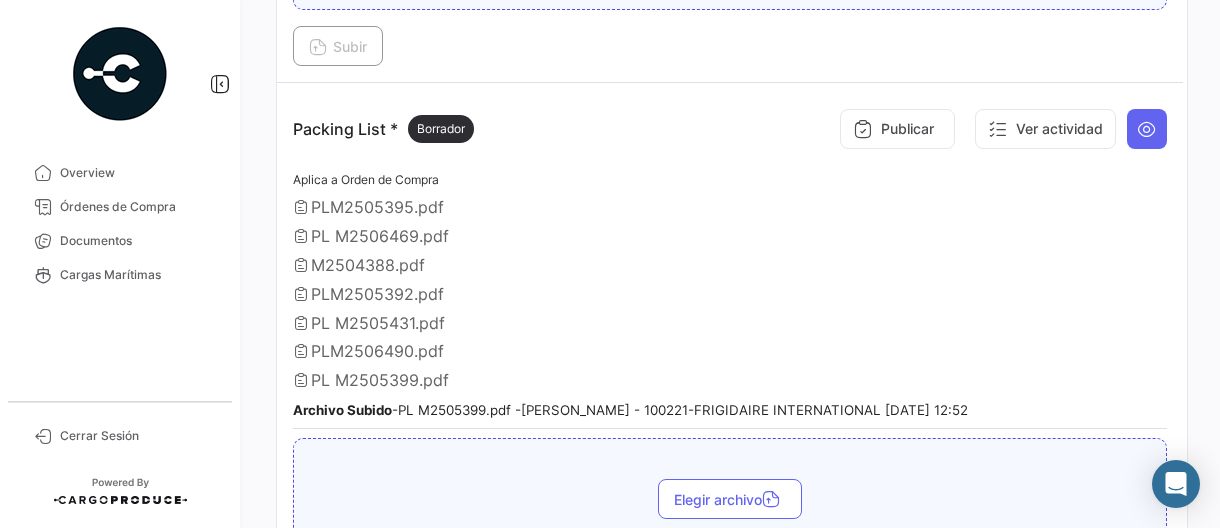 scroll, scrollTop: 2501, scrollLeft: 0, axis: vertical 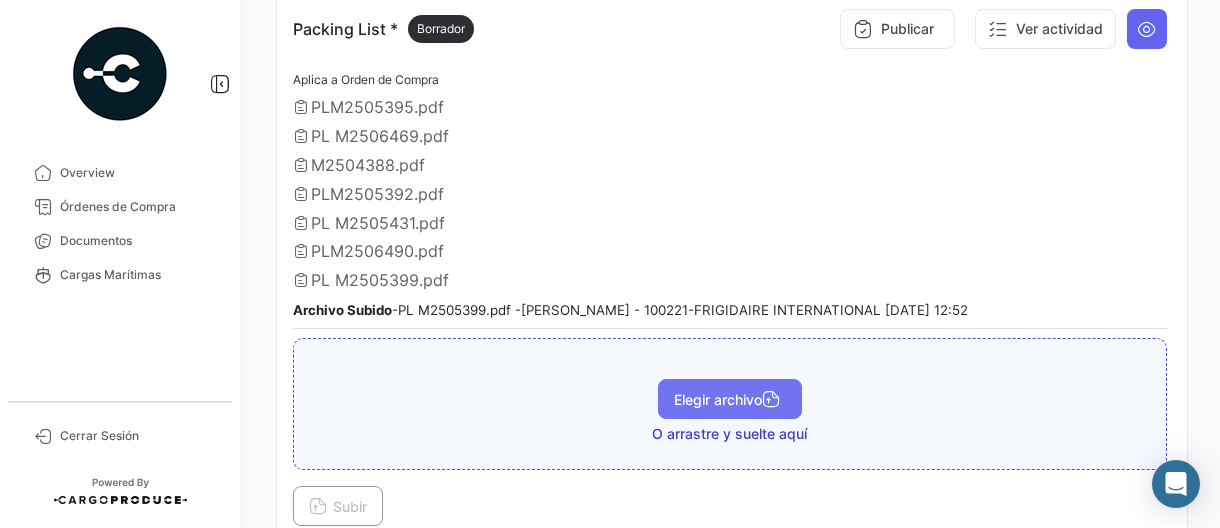 click on "Elegir archivo" at bounding box center [730, 399] 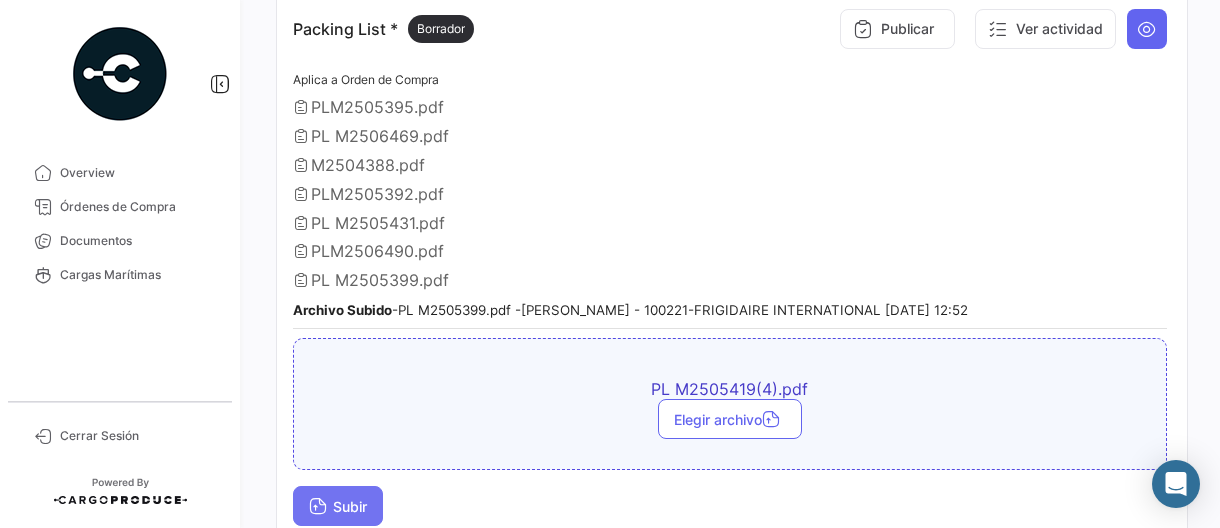 click on "Subir" at bounding box center (338, 506) 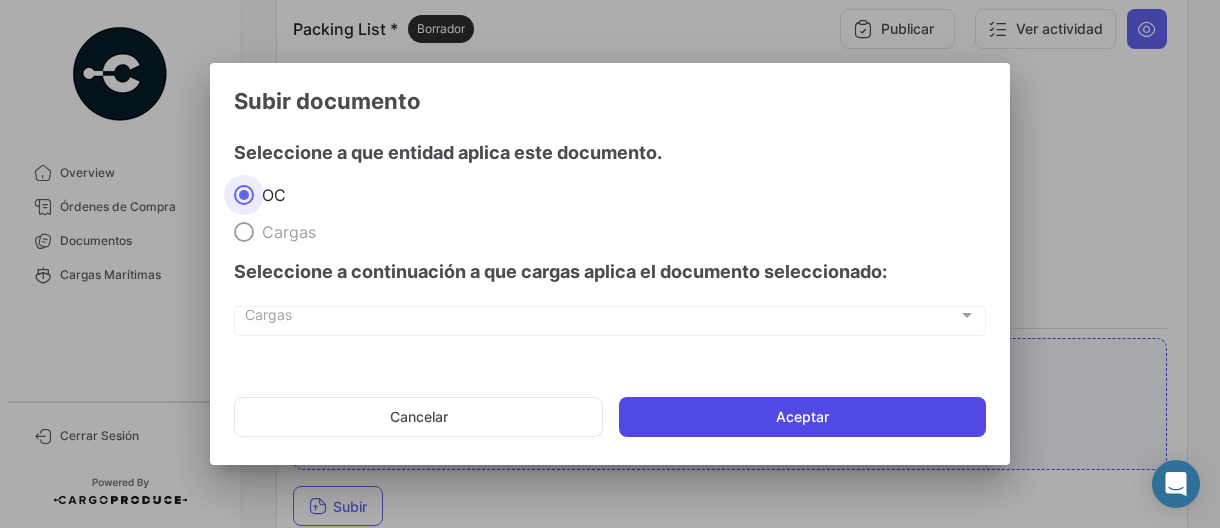 click on "Aceptar" 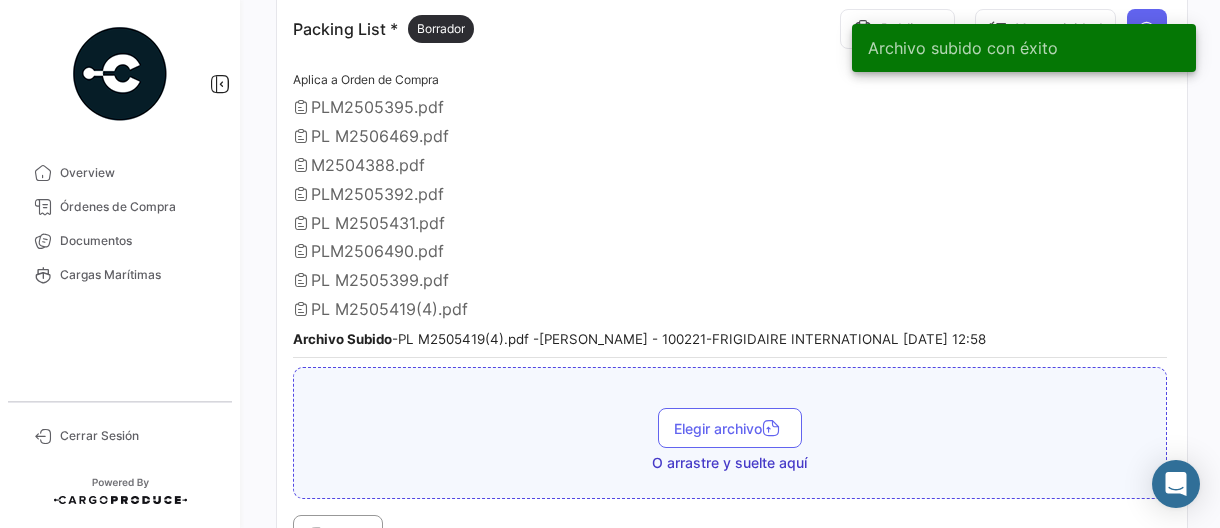 scroll, scrollTop: 2634, scrollLeft: 0, axis: vertical 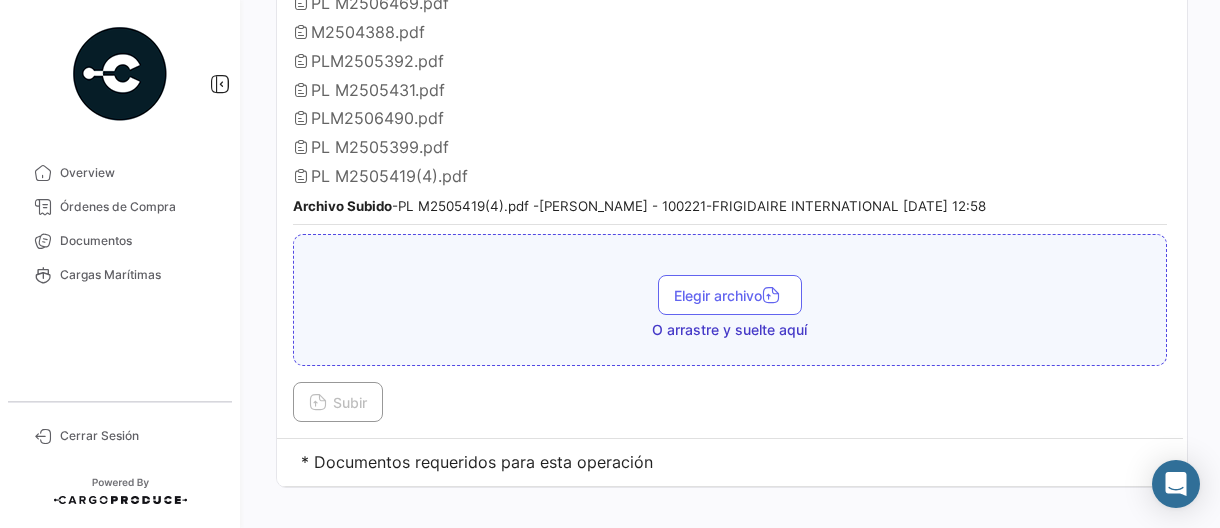 drag, startPoint x: 94, startPoint y: 249, endPoint x: 246, endPoint y: 253, distance: 152.05263 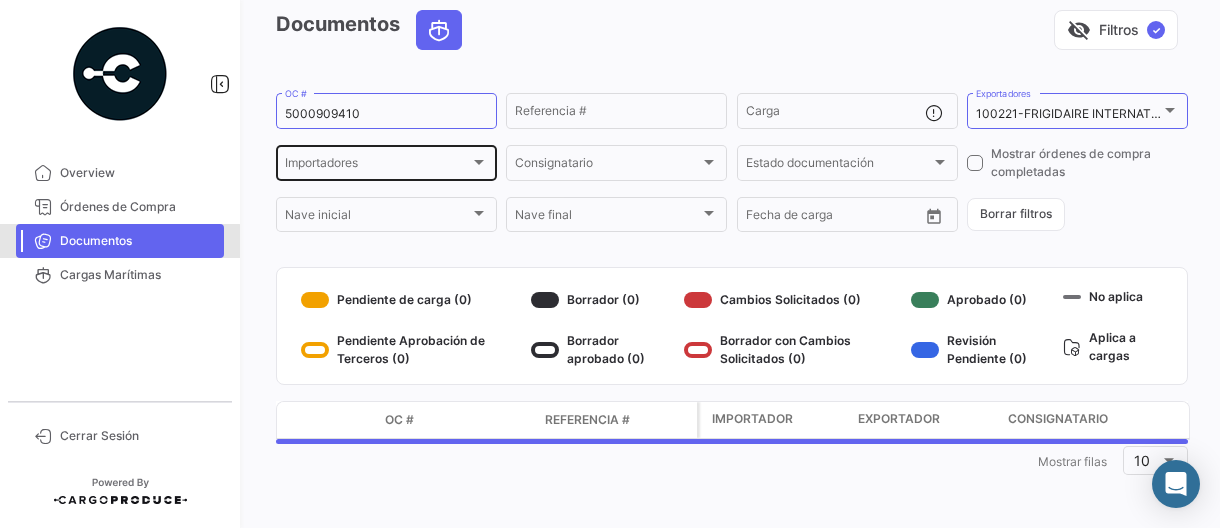 scroll, scrollTop: 0, scrollLeft: 0, axis: both 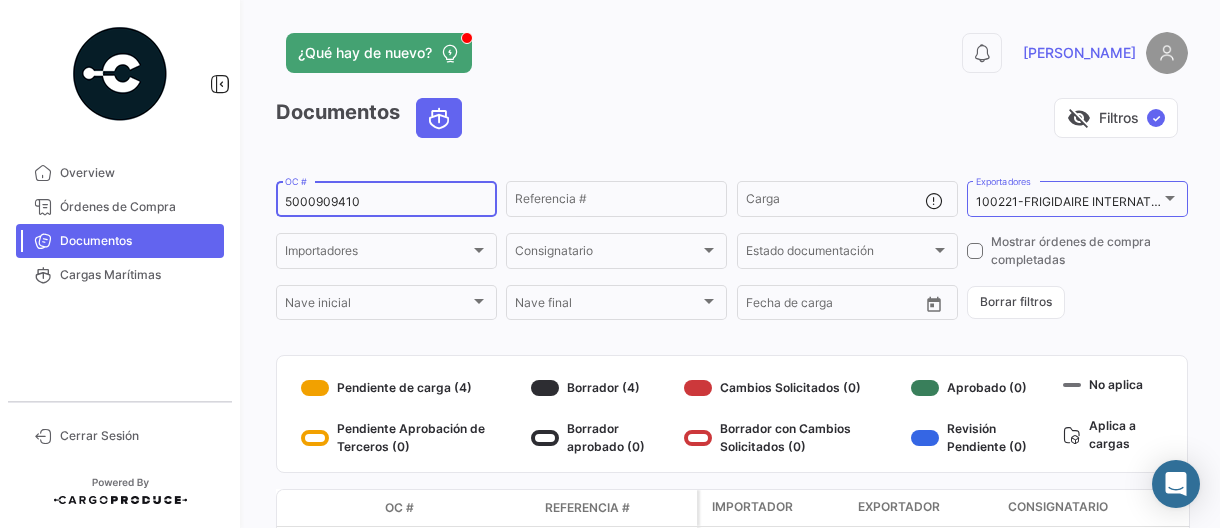 click on "5000909410" at bounding box center [386, 202] 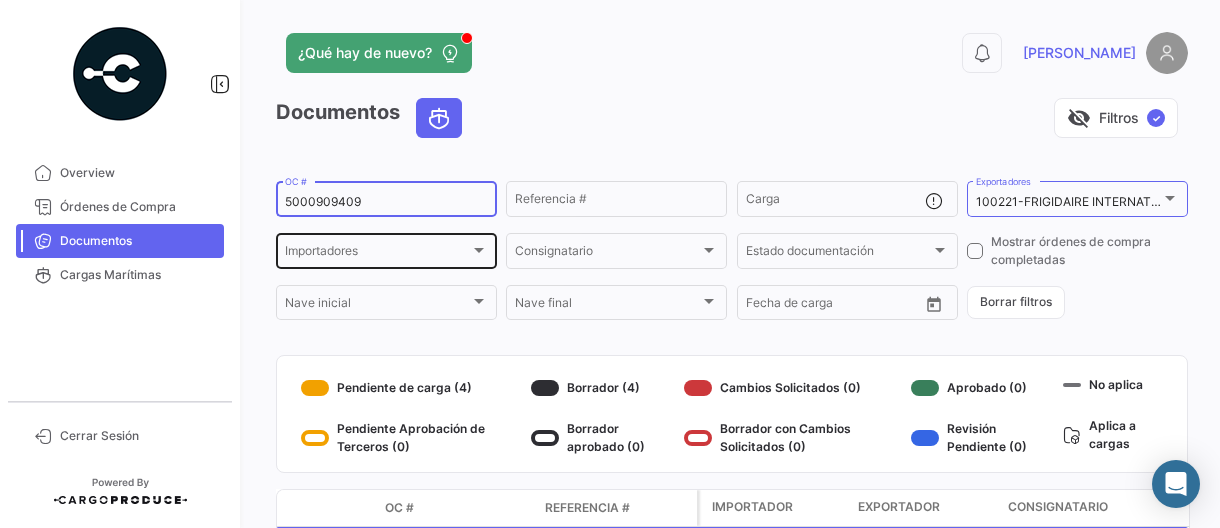 type on "5000909409" 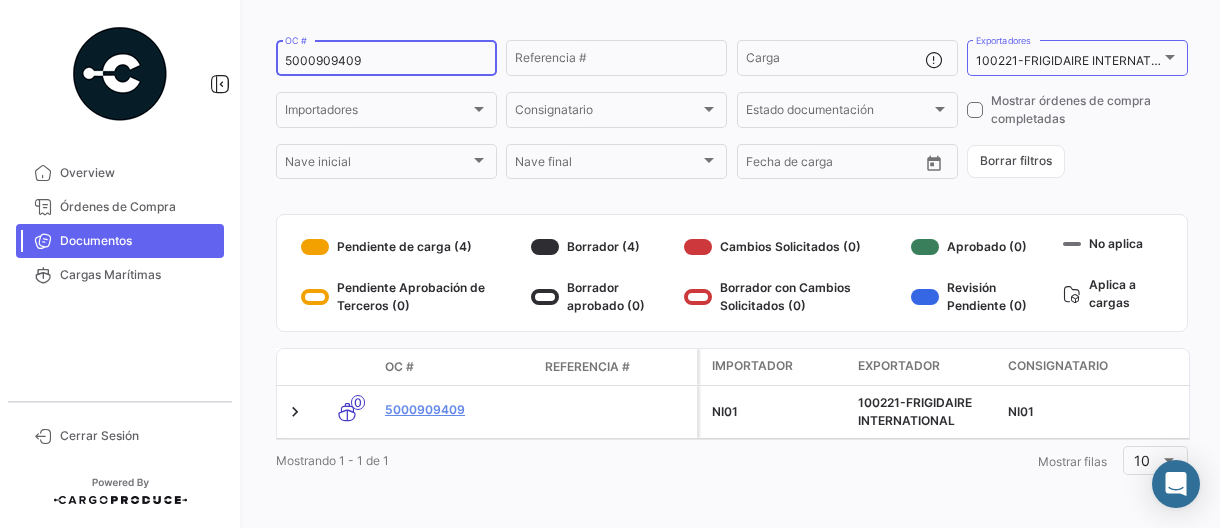 scroll, scrollTop: 156, scrollLeft: 0, axis: vertical 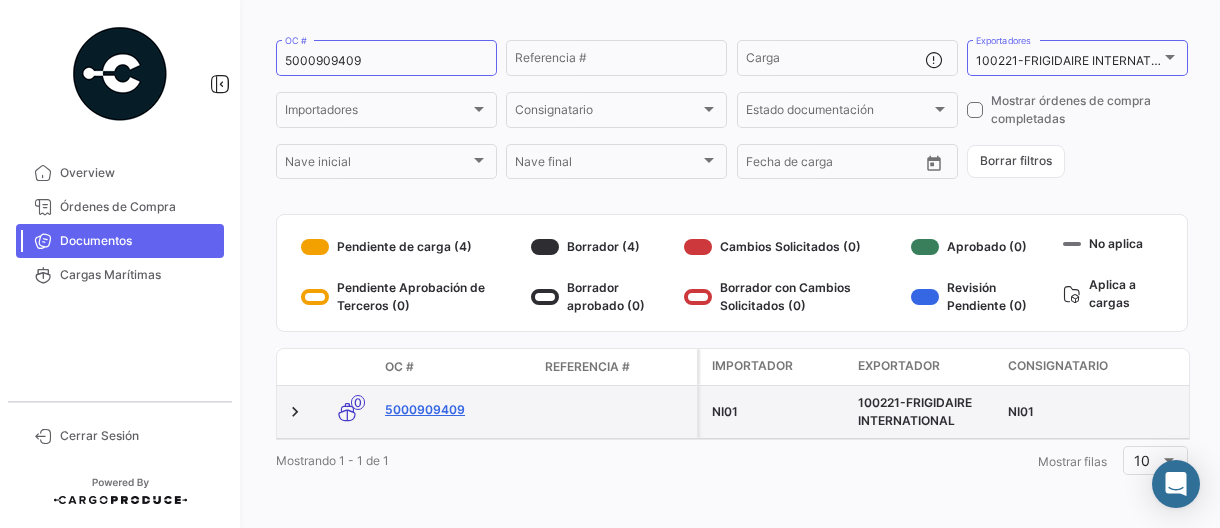 click on "5000909409" 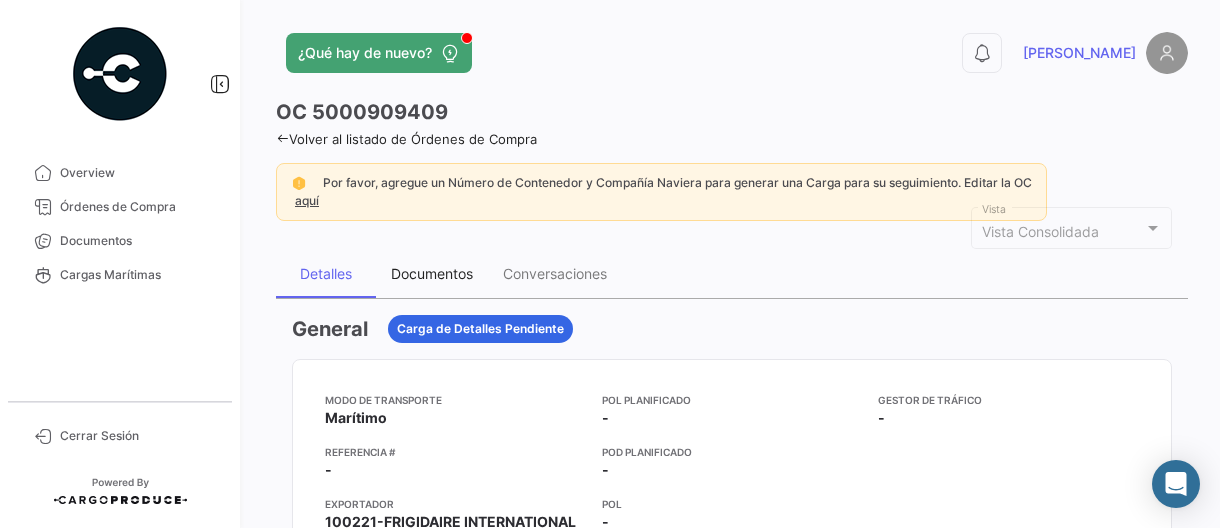 click on "Documentos" at bounding box center [432, 273] 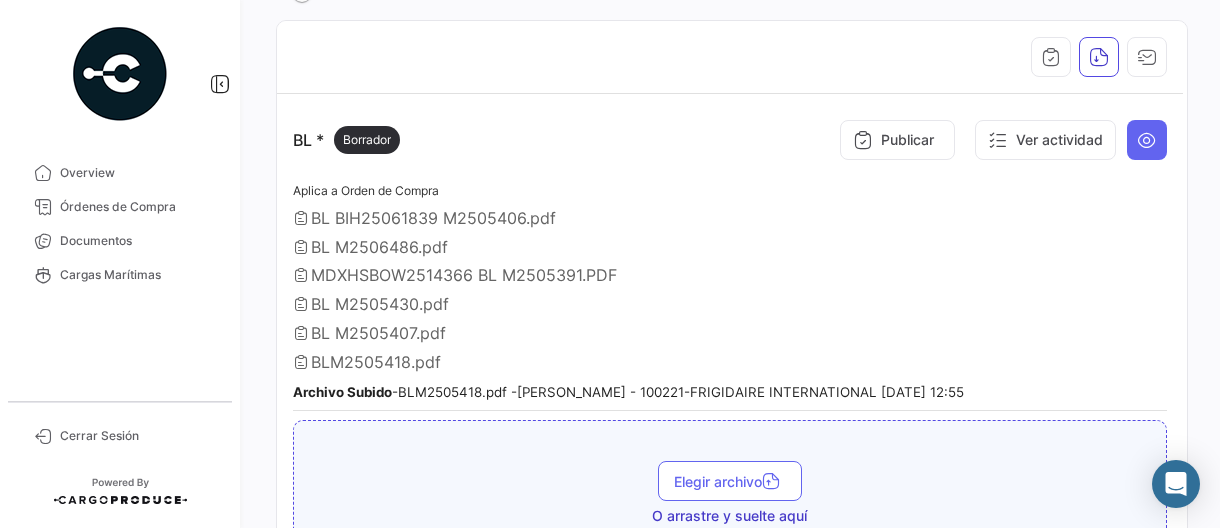 scroll, scrollTop: 400, scrollLeft: 0, axis: vertical 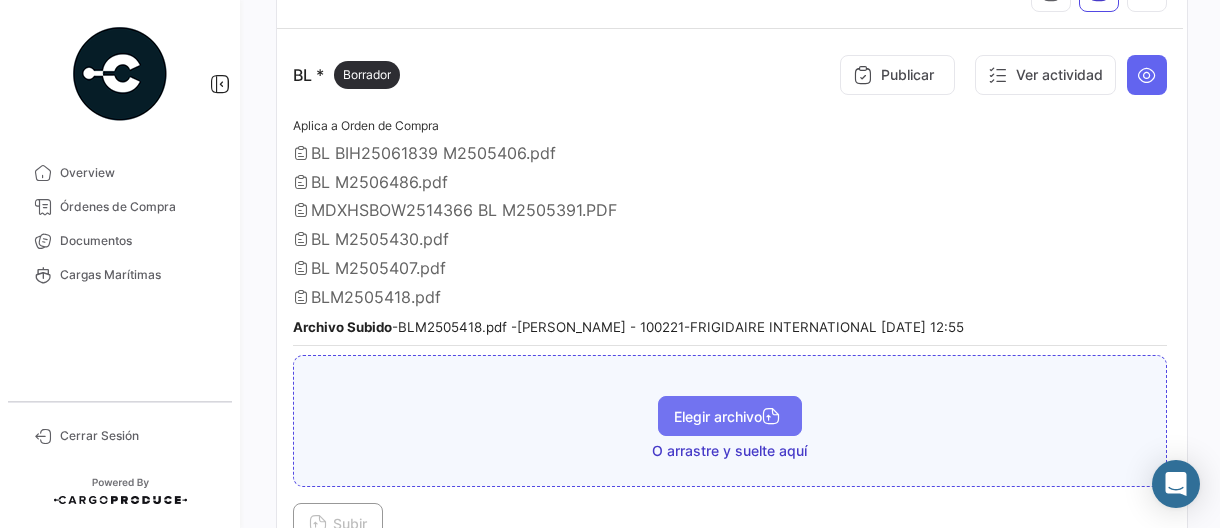 click on "Elegir archivo" at bounding box center [730, 416] 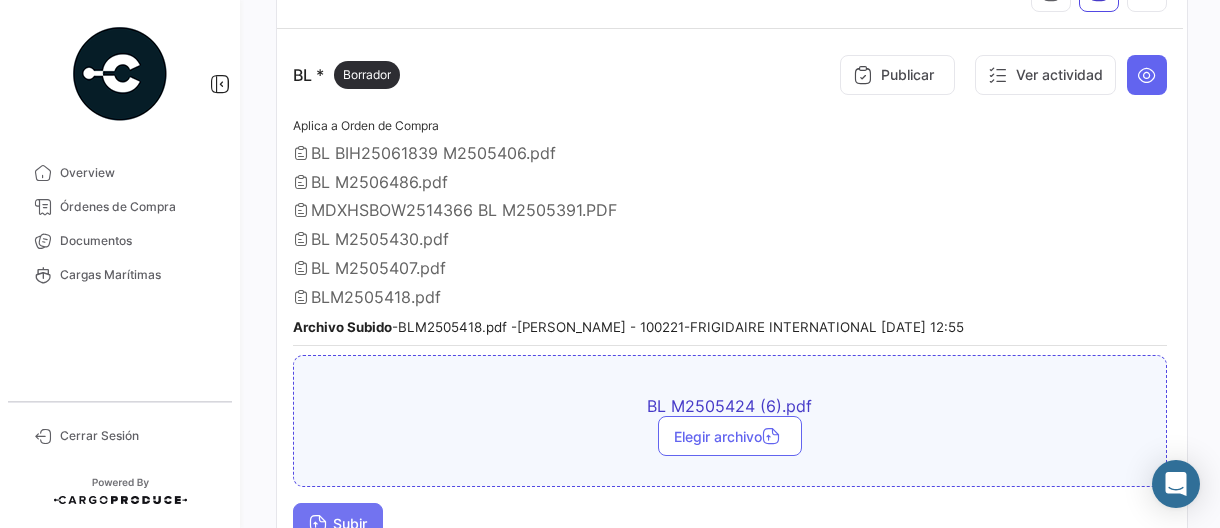 click on "Subir" at bounding box center [338, 523] 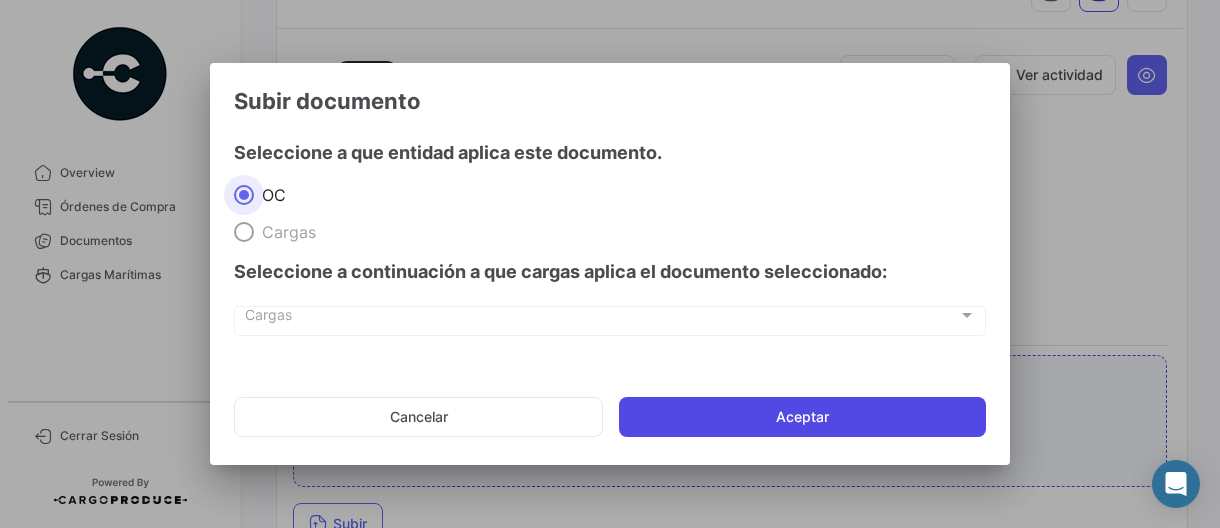 click on "Aceptar" 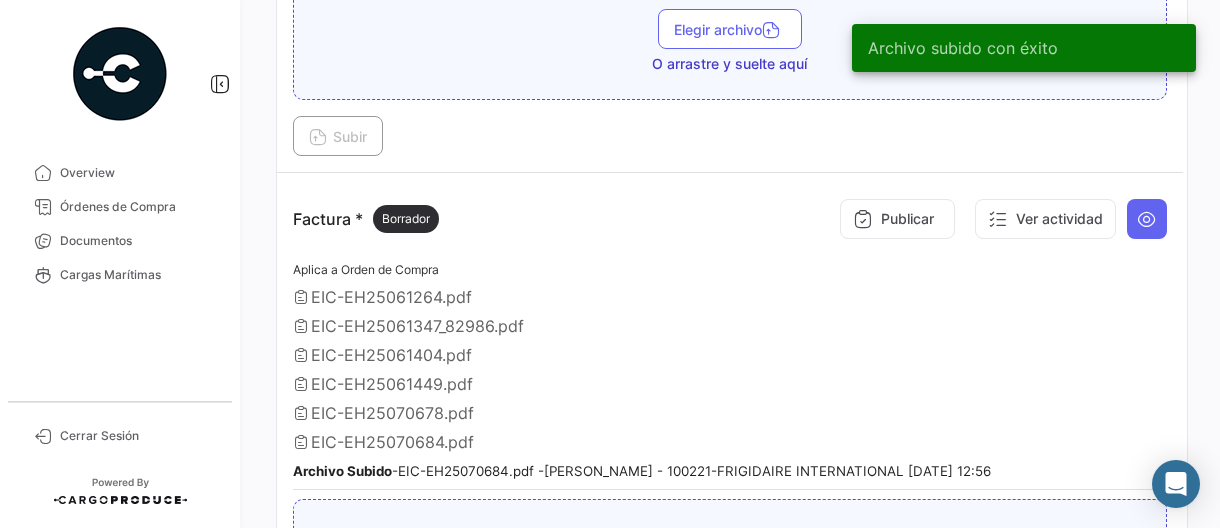 scroll, scrollTop: 1305, scrollLeft: 0, axis: vertical 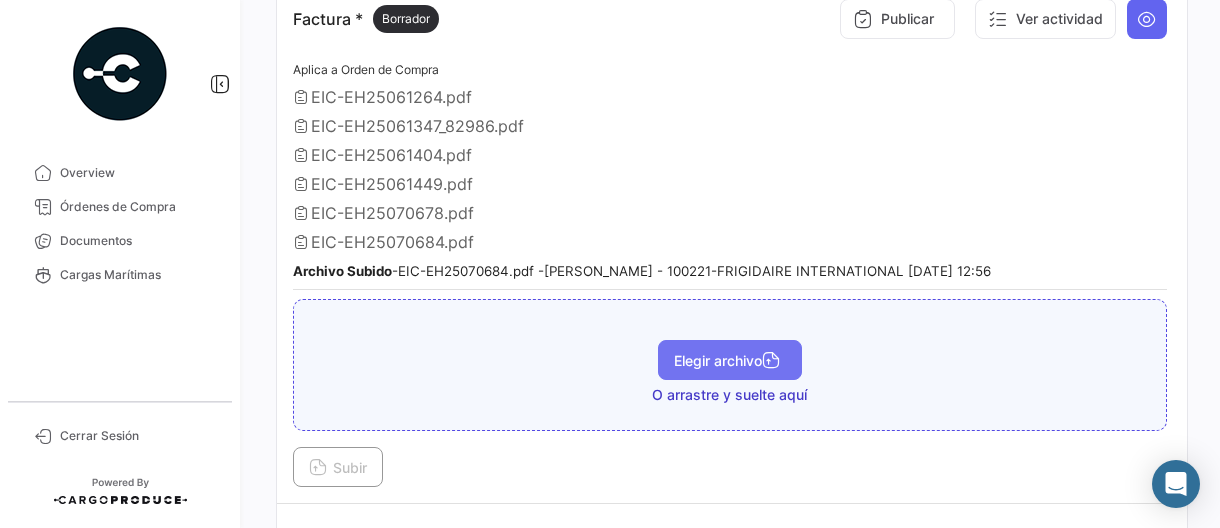 click on "Elegir archivo" at bounding box center [730, 360] 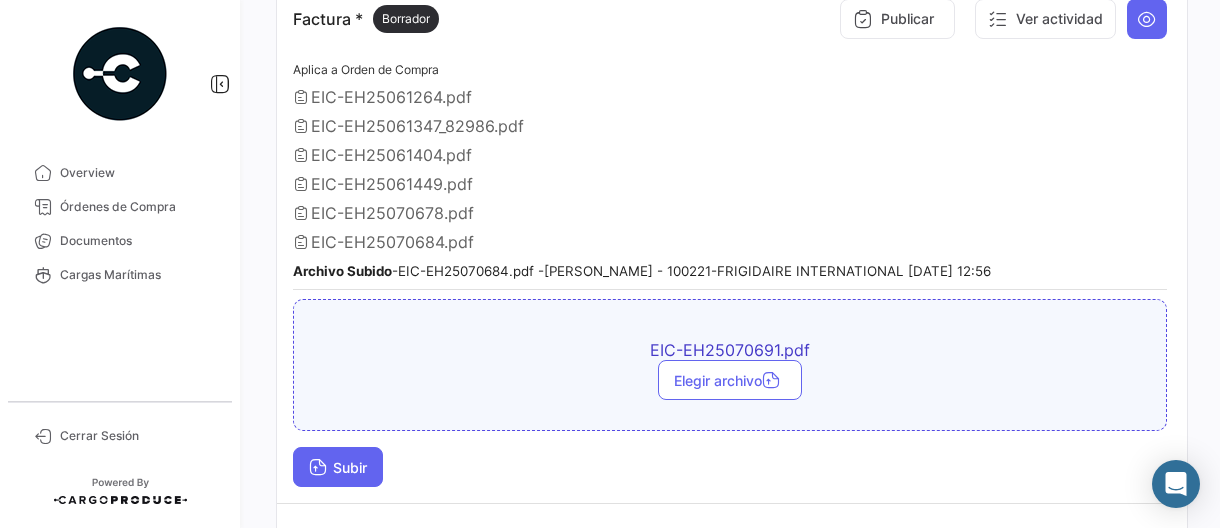 click on "Subir" at bounding box center [338, 467] 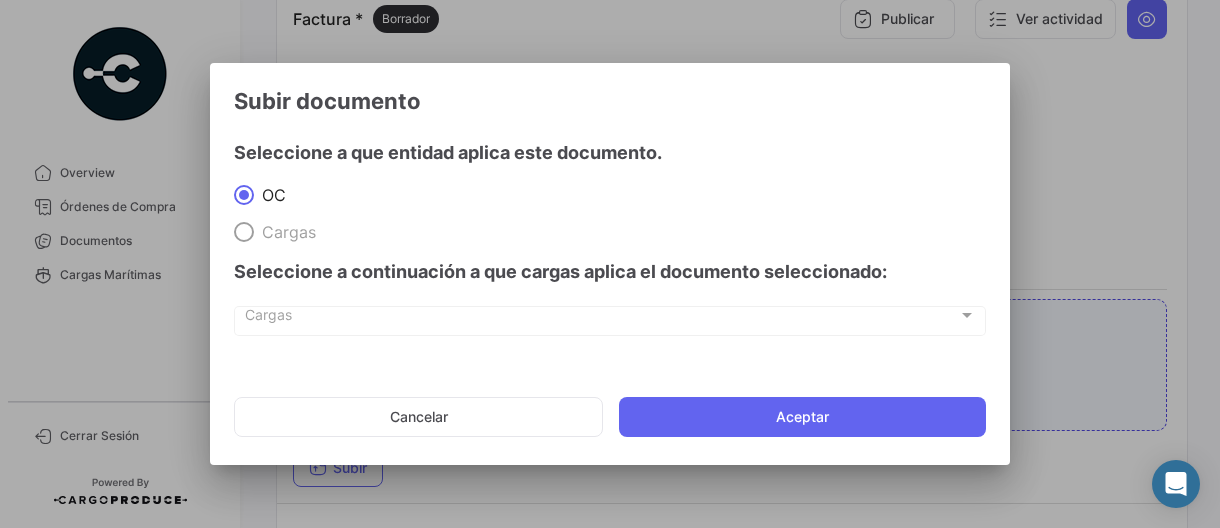 drag, startPoint x: 706, startPoint y: 428, endPoint x: 869, endPoint y: 440, distance: 163.44112 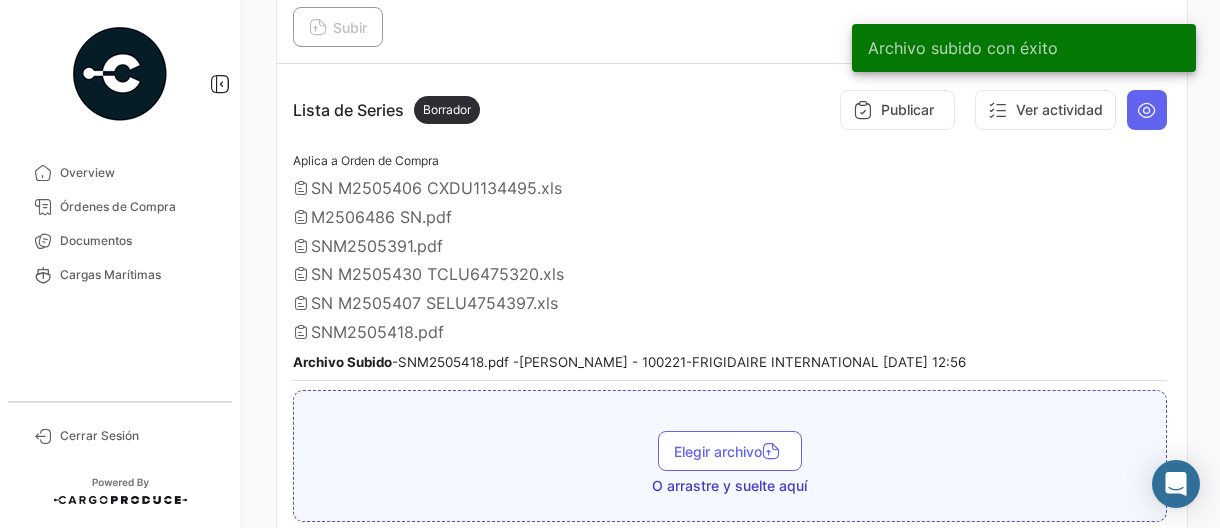 scroll, scrollTop: 1805, scrollLeft: 0, axis: vertical 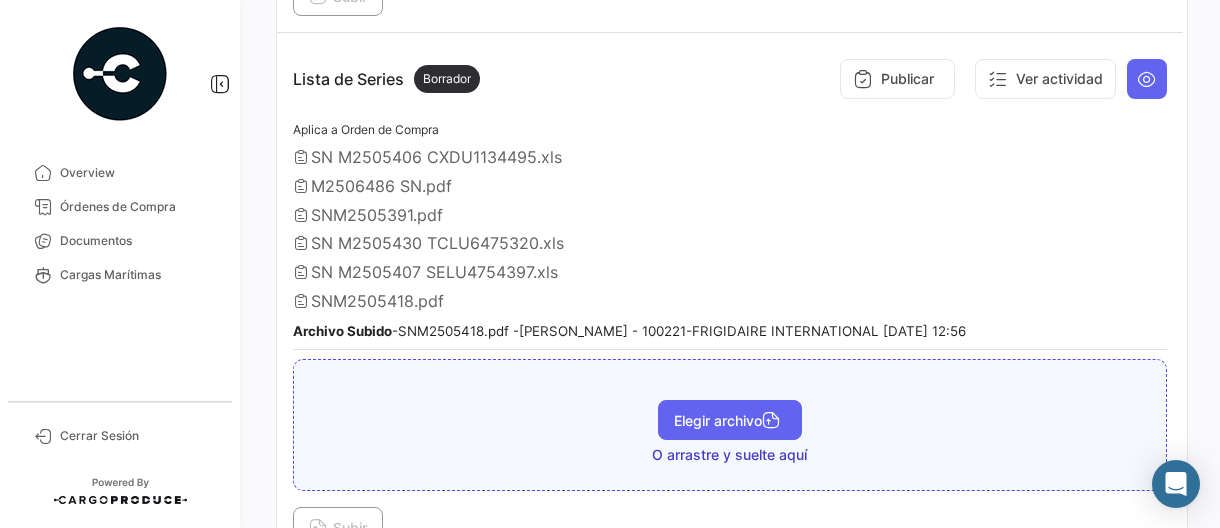 click on "Elegir archivo" at bounding box center [730, 420] 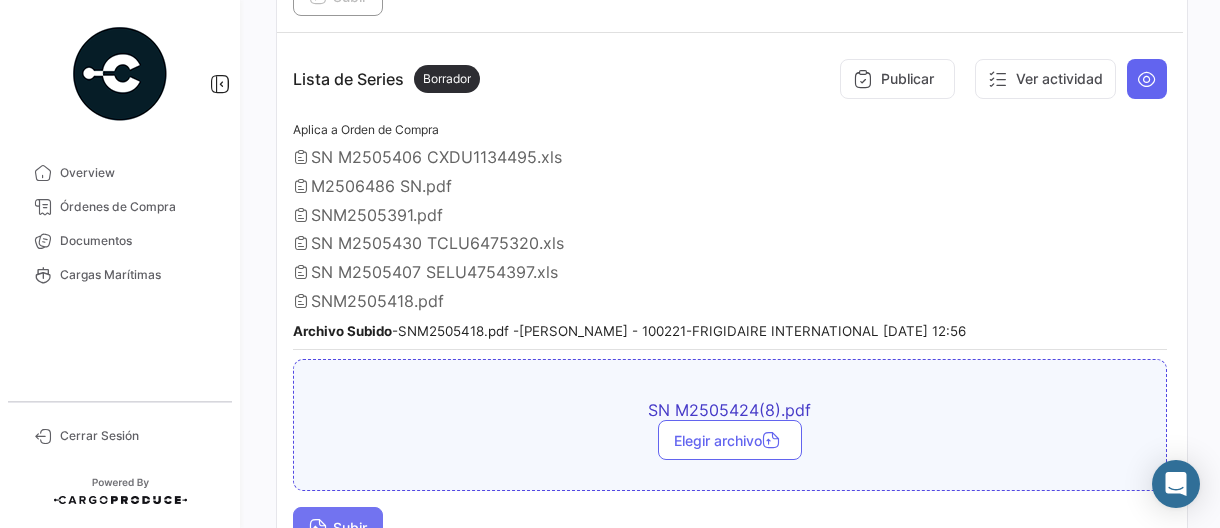 click on "Subir" at bounding box center [338, 527] 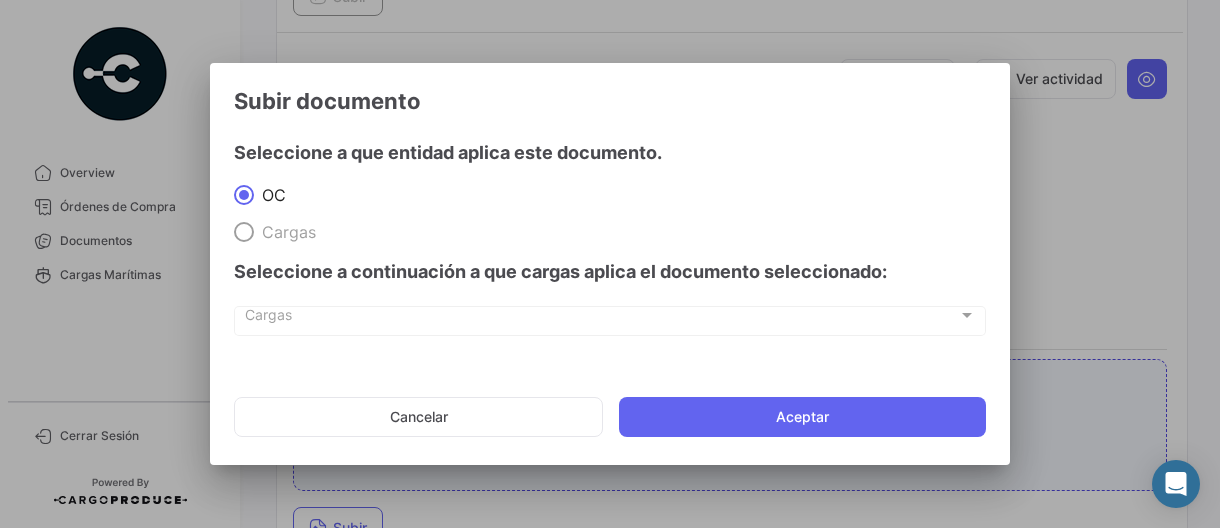 drag, startPoint x: 700, startPoint y: 415, endPoint x: 820, endPoint y: 428, distance: 120.70211 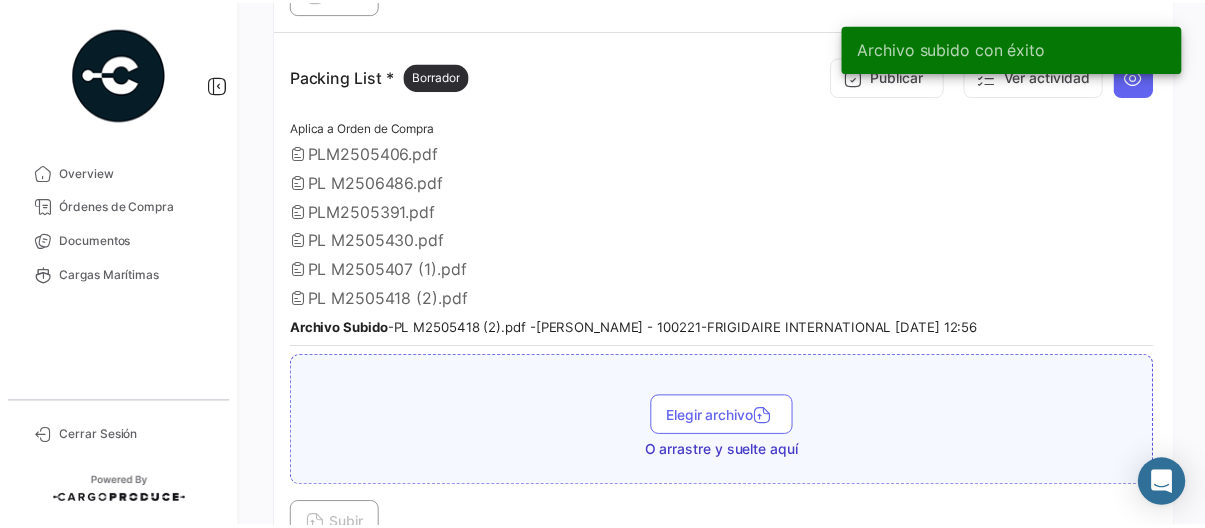 scroll, scrollTop: 2405, scrollLeft: 0, axis: vertical 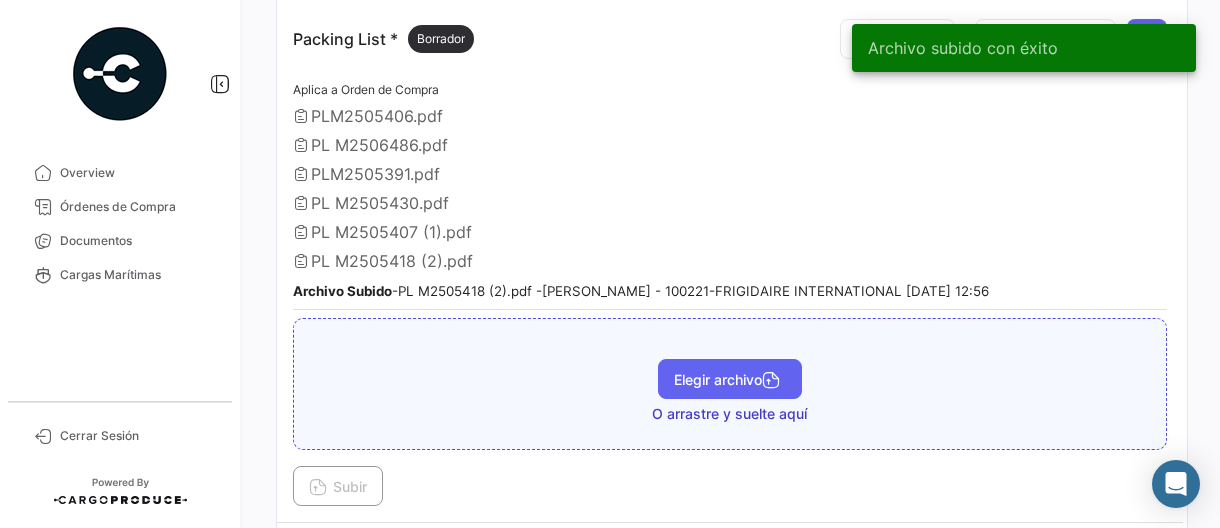 click on "Elegir archivo" at bounding box center [730, 379] 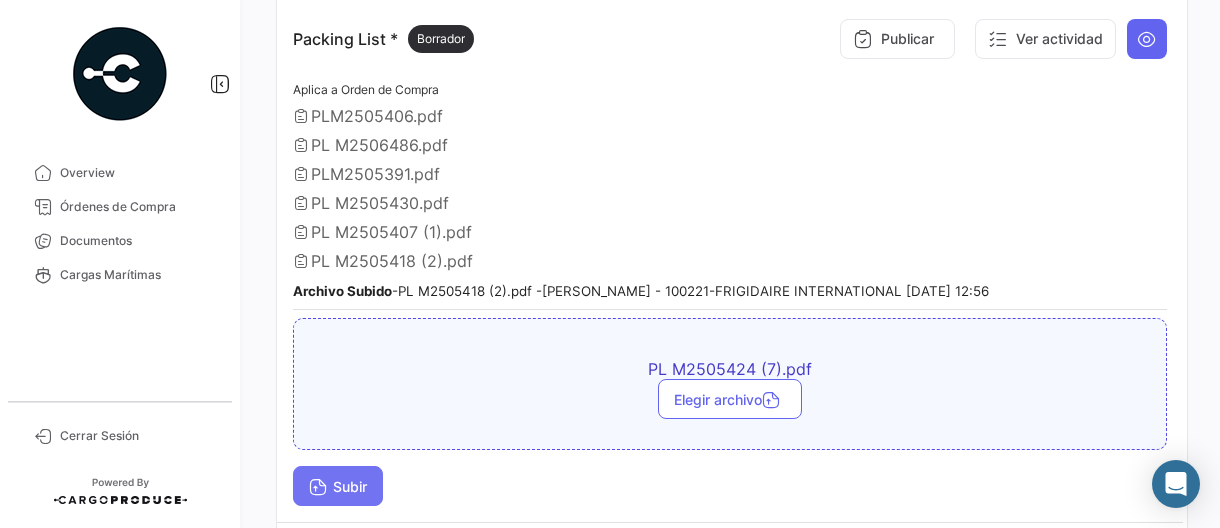 click on "Subir" at bounding box center [338, 486] 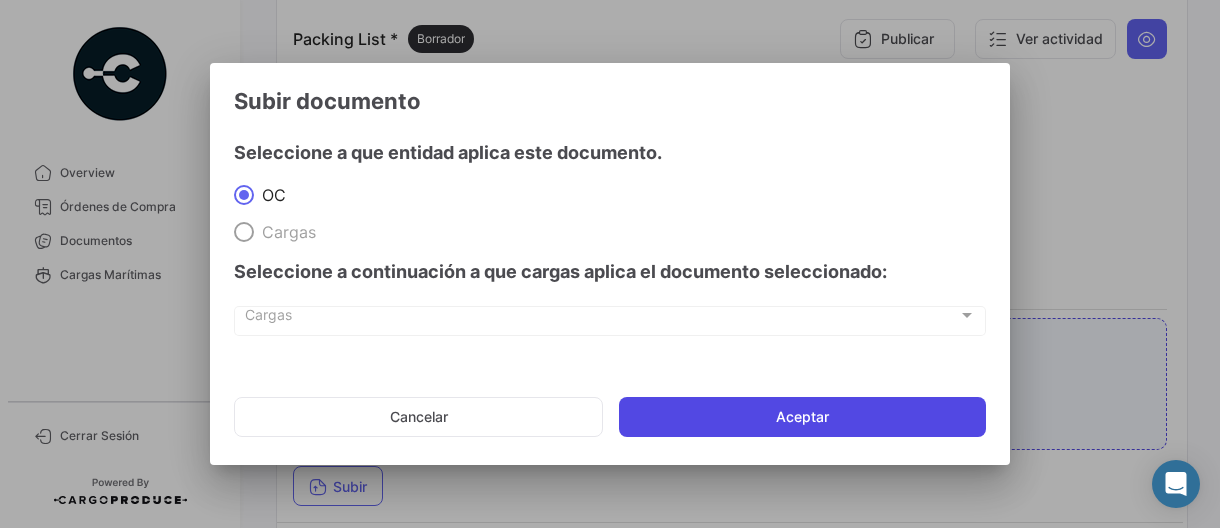 click on "Aceptar" 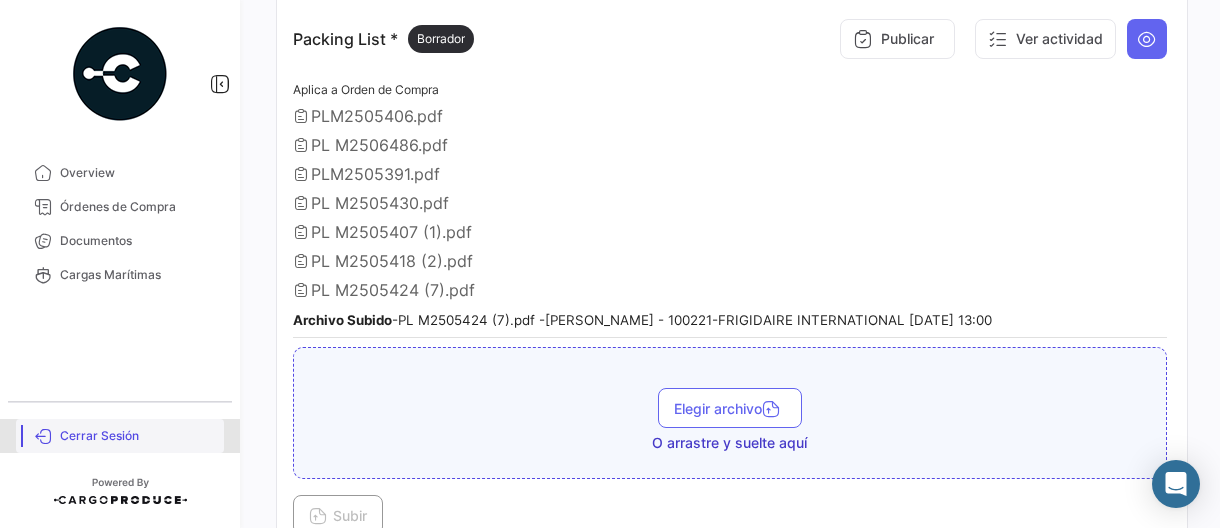 click on "Cerrar Sesión" at bounding box center [138, 436] 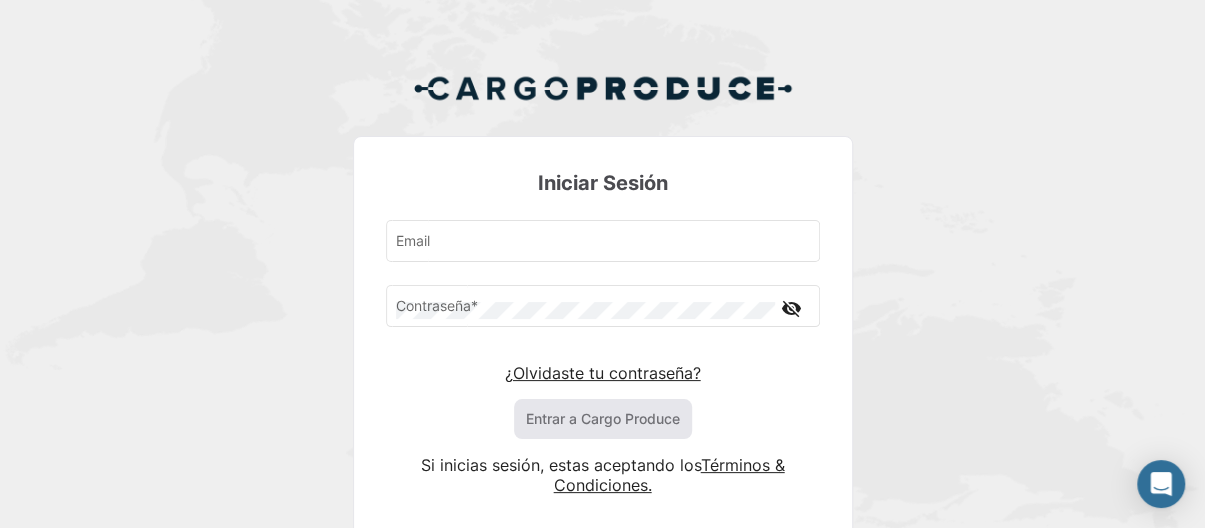 type on "[PERSON_NAME][EMAIL_ADDRESS][PERSON_NAME][DOMAIN_NAME]" 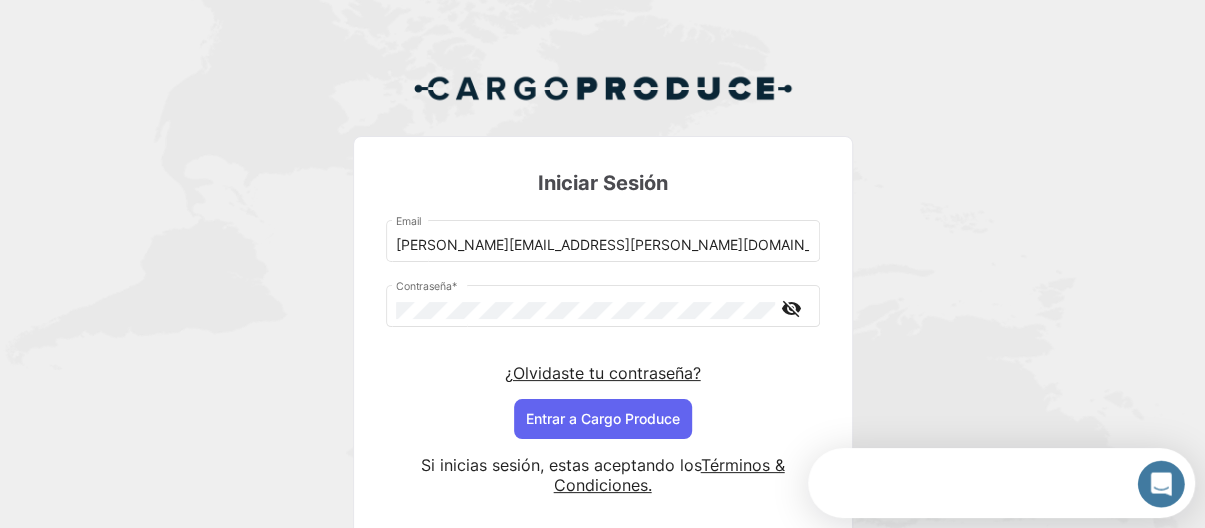scroll, scrollTop: 0, scrollLeft: 0, axis: both 